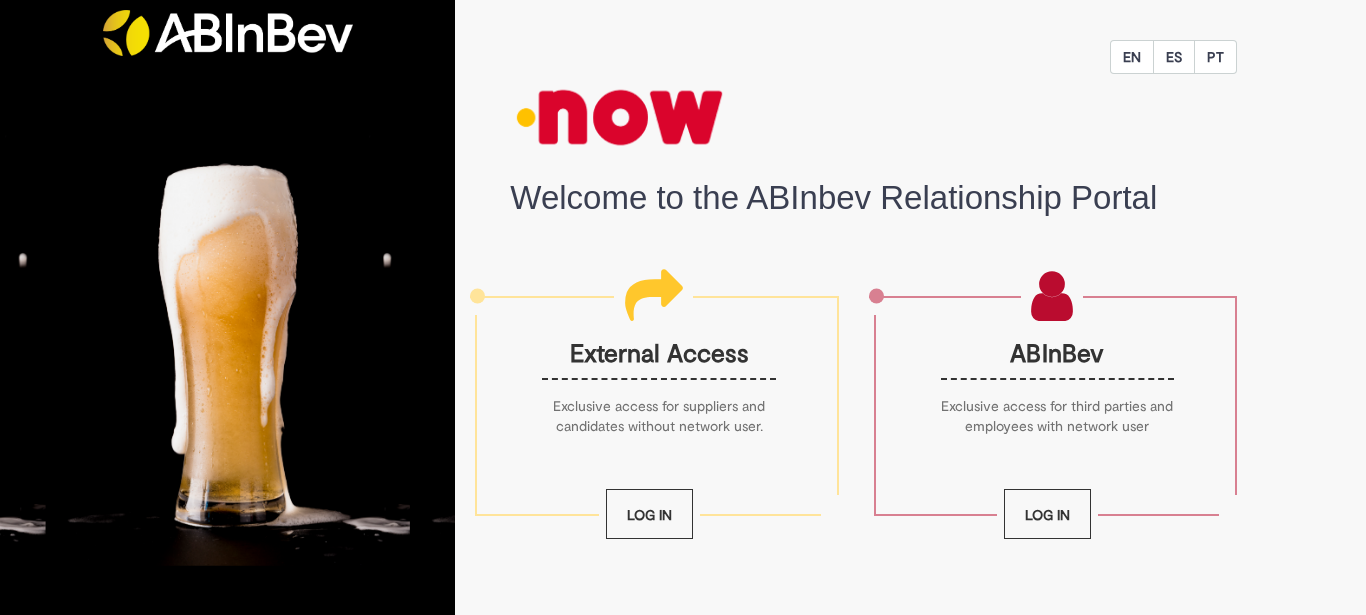 scroll, scrollTop: 0, scrollLeft: 0, axis: both 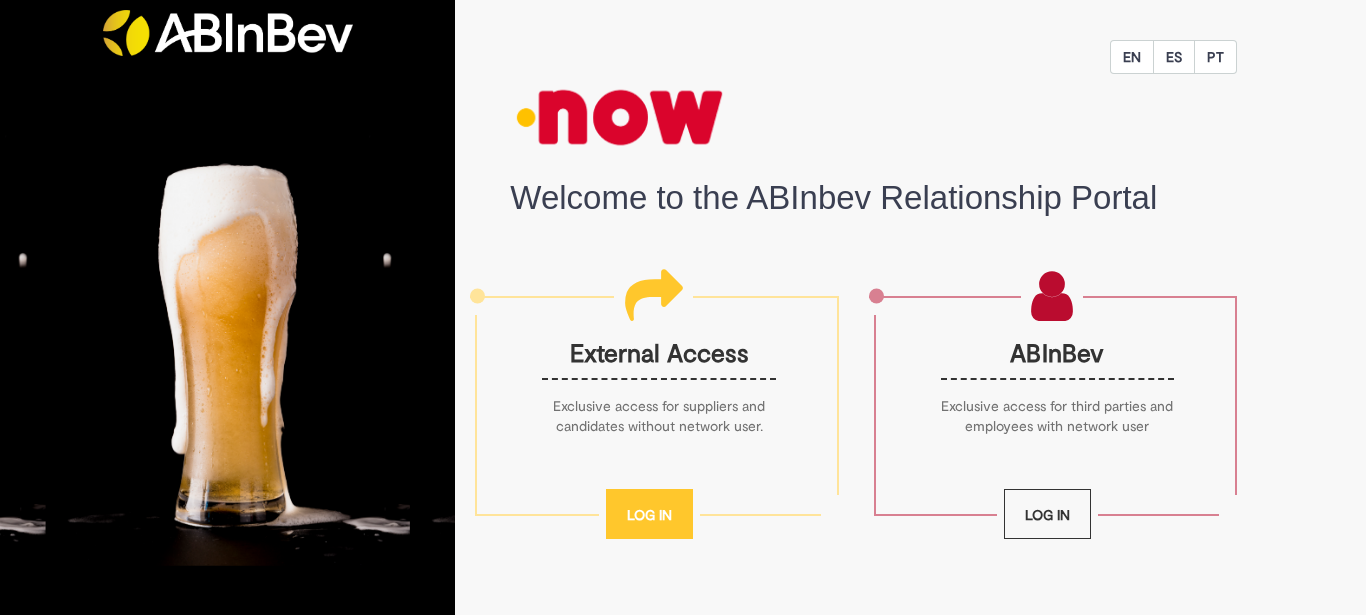 click on "Log In" at bounding box center [649, 514] 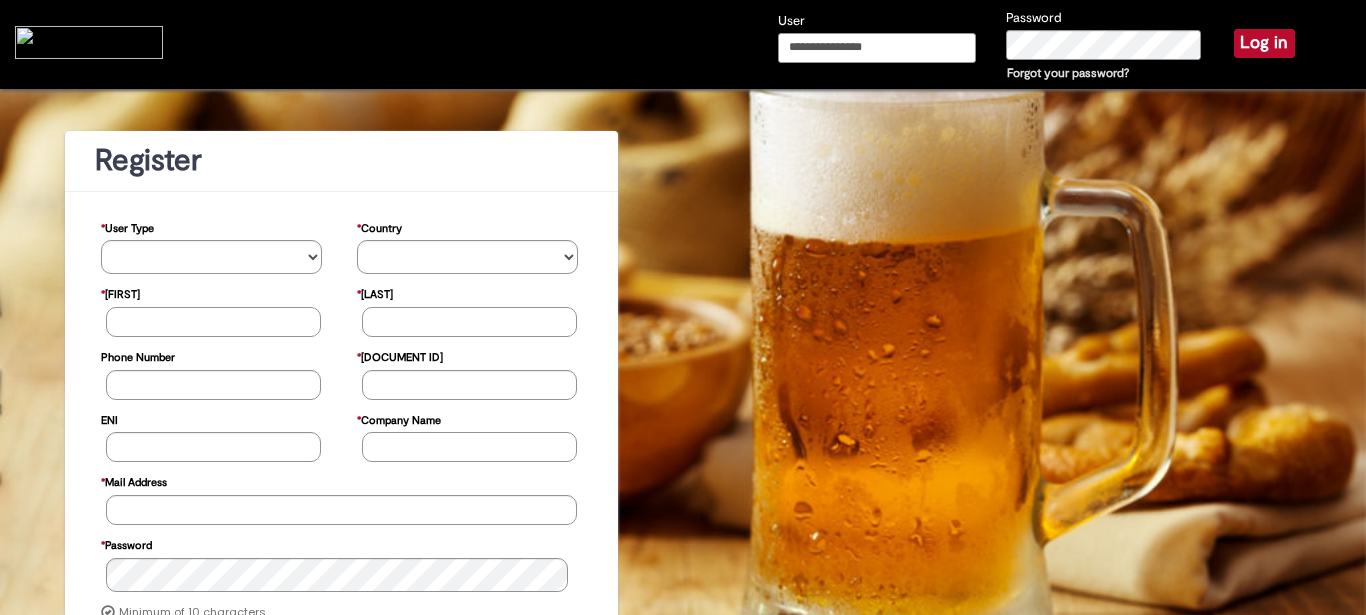 click on "User" at bounding box center (877, 48) 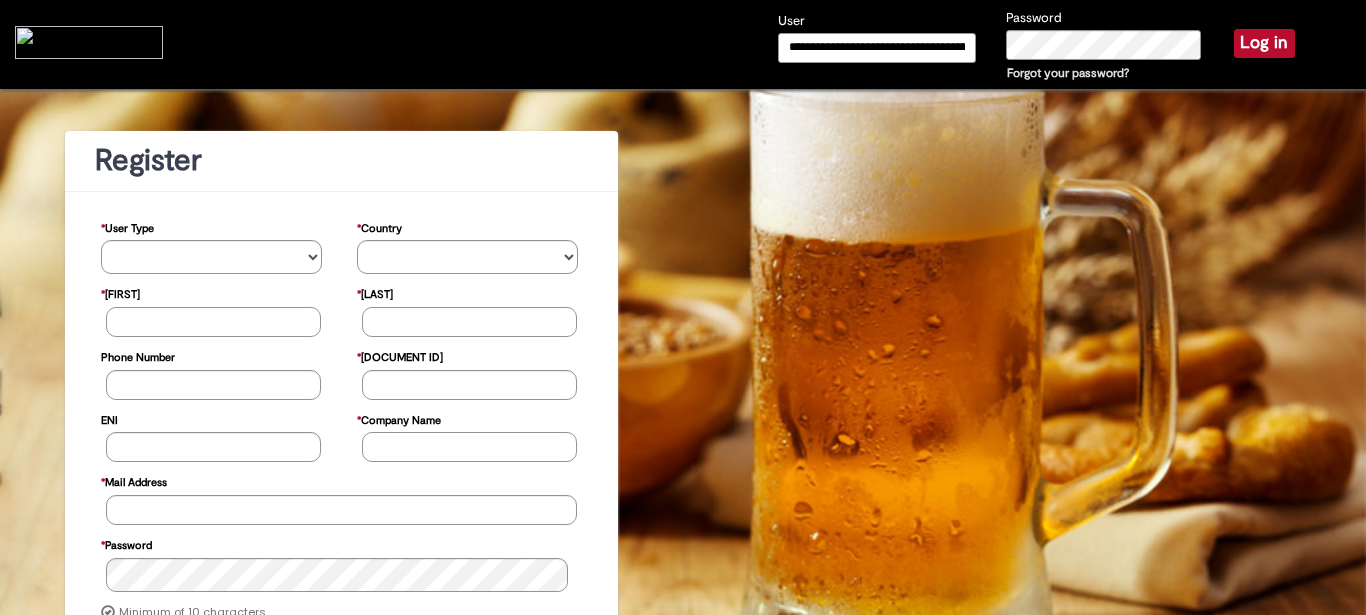 scroll, scrollTop: 0, scrollLeft: 36, axis: horizontal 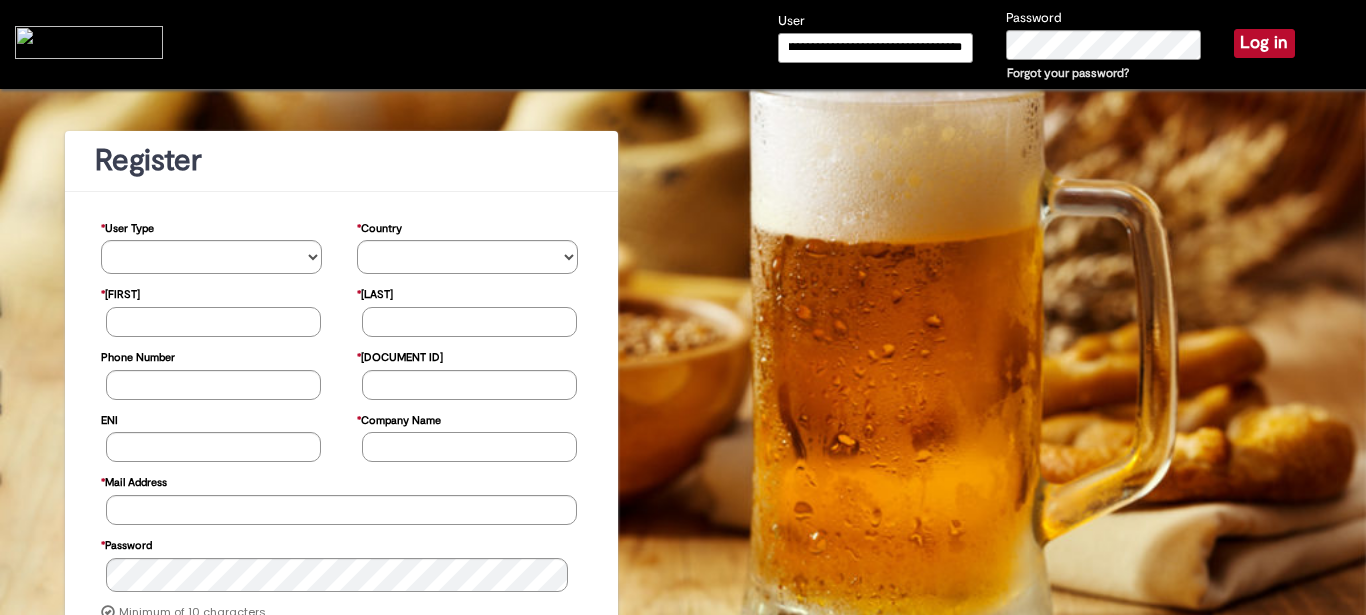 type on "**********" 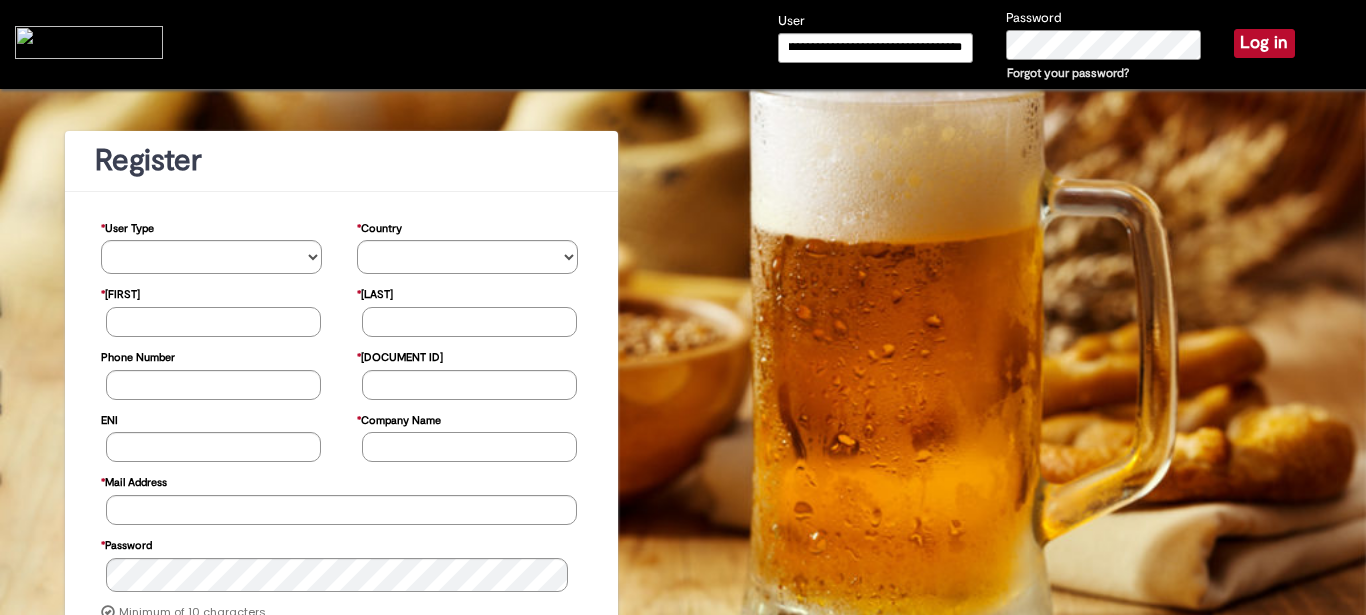 scroll, scrollTop: 0, scrollLeft: 36, axis: horizontal 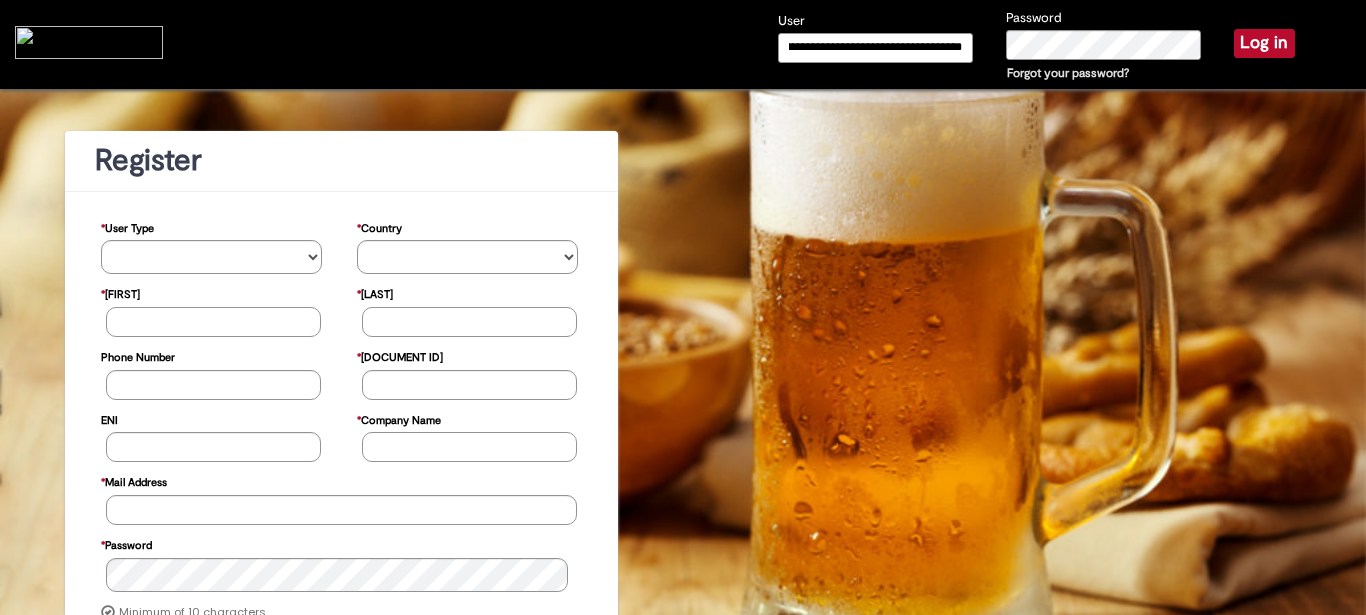 type 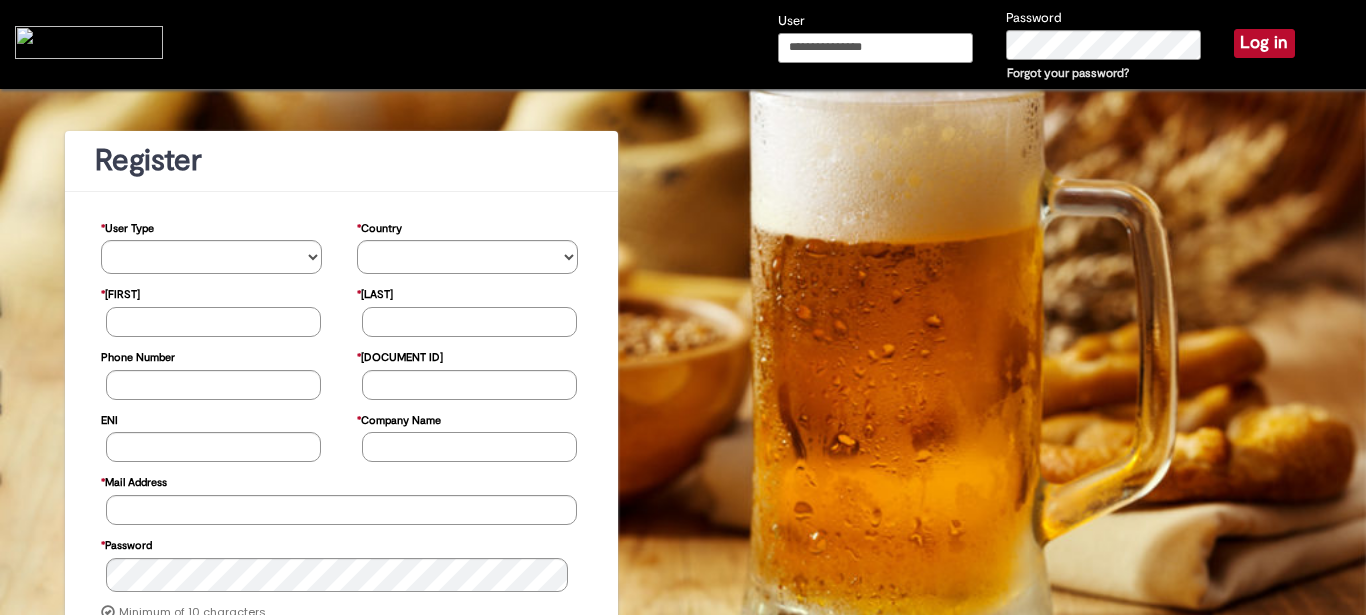 scroll, scrollTop: 0, scrollLeft: 0, axis: both 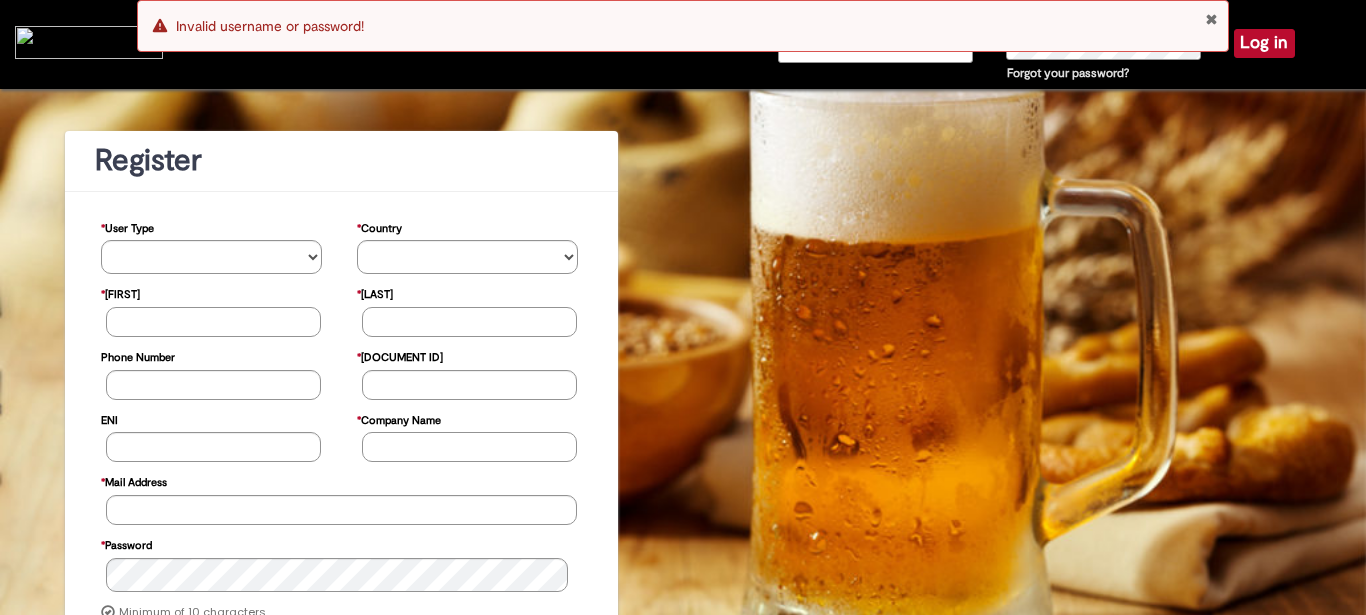 click at bounding box center [1211, 19] 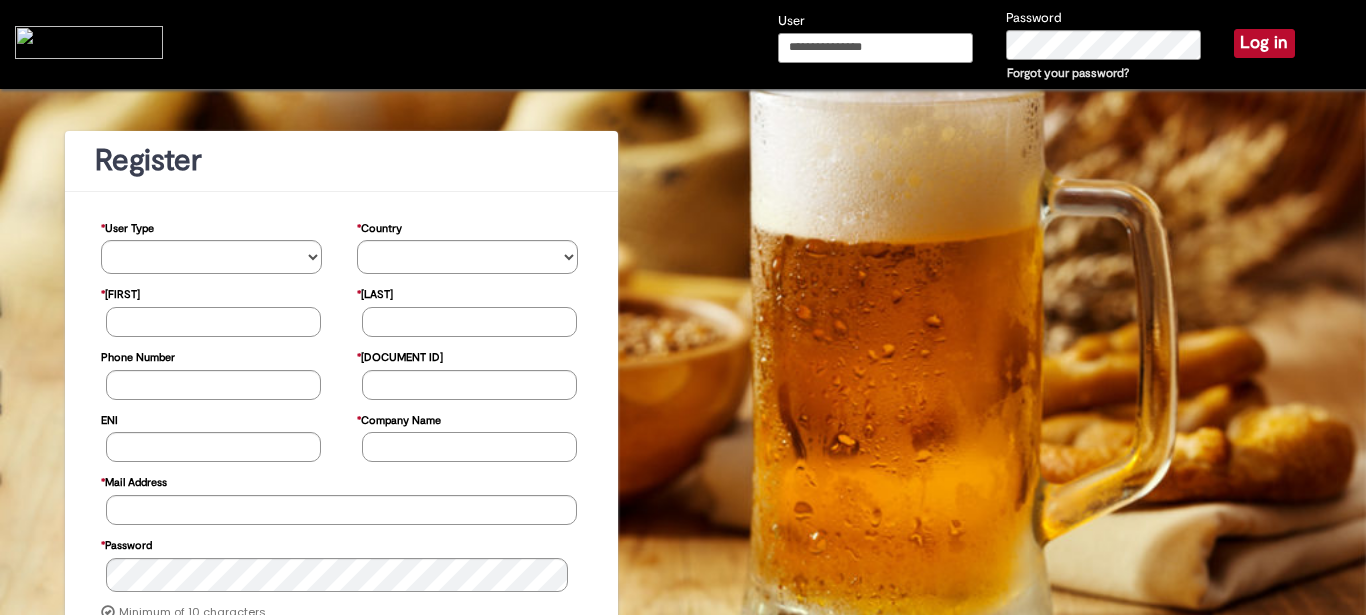click on "User" at bounding box center (875, 48) 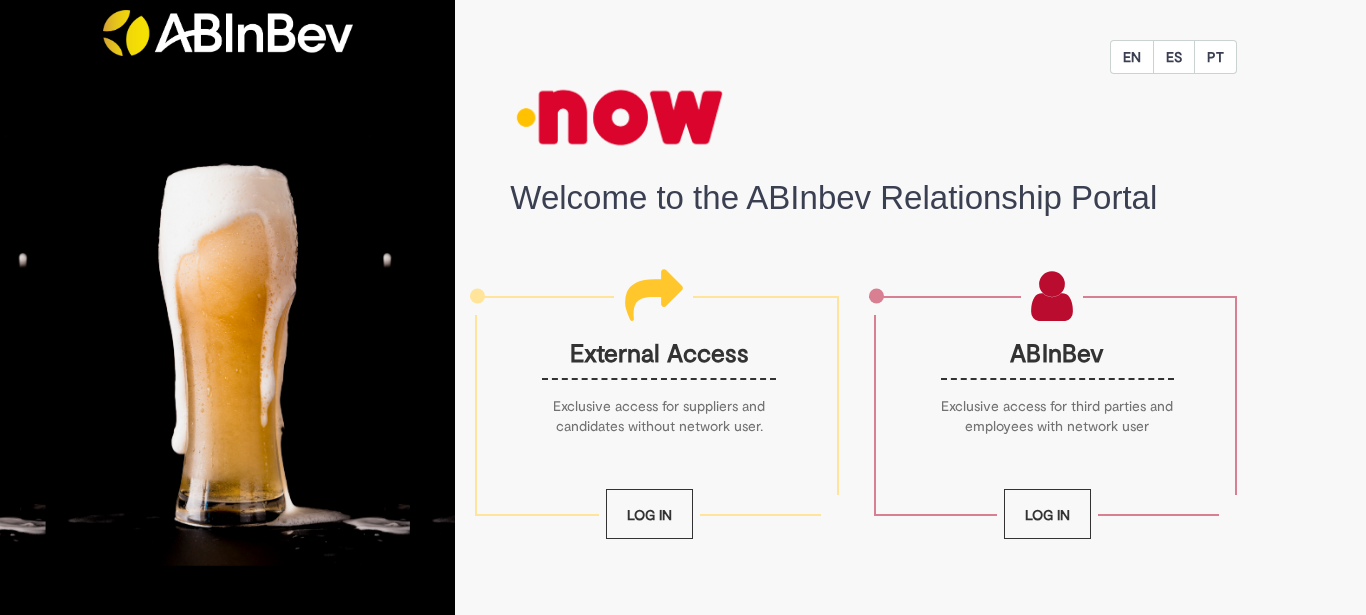 scroll, scrollTop: 0, scrollLeft: 0, axis: both 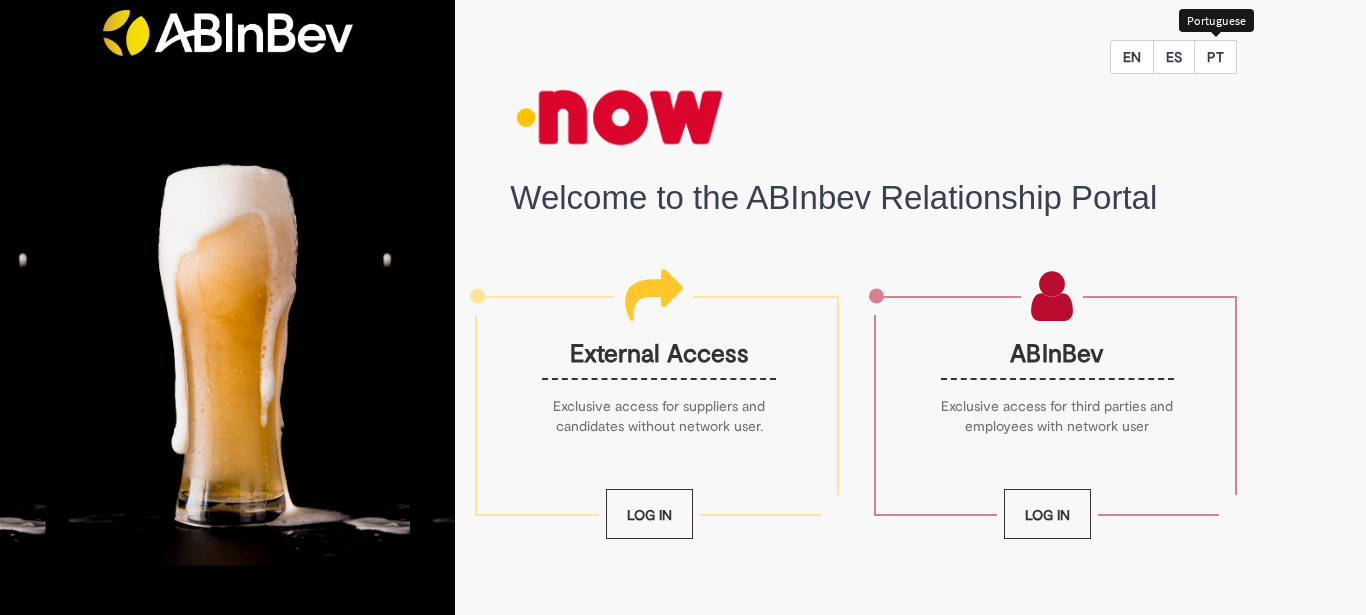 click on "PT" at bounding box center [1215, 57] 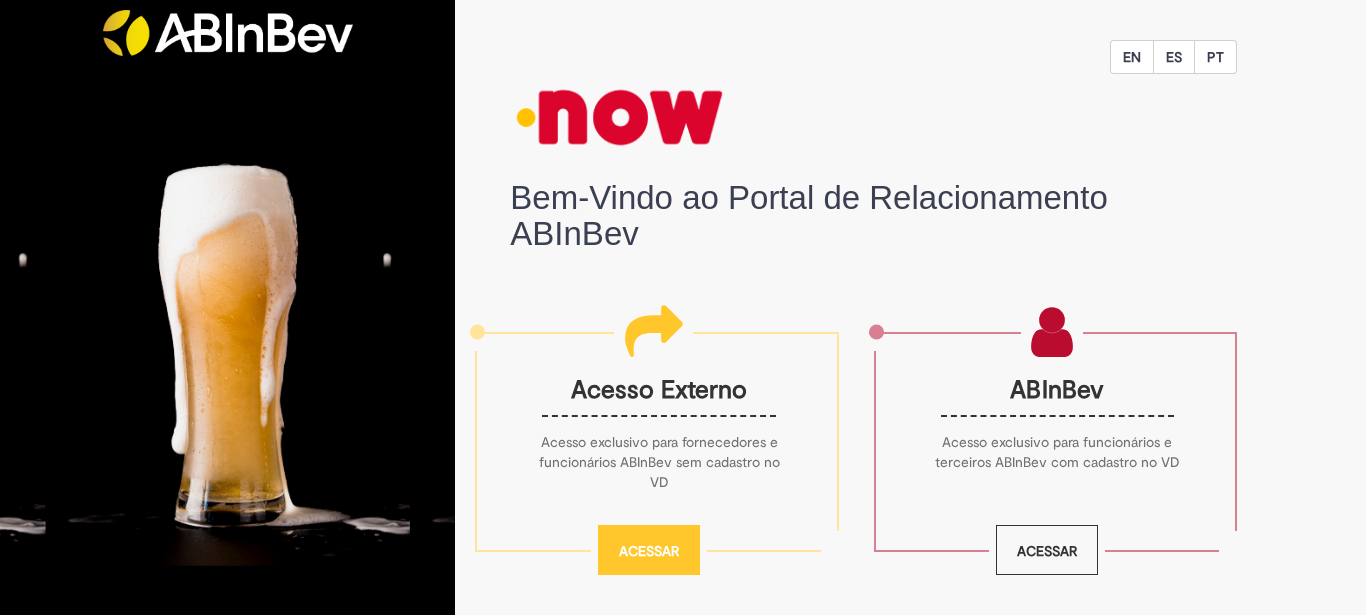 click on "Acessar" at bounding box center [649, 550] 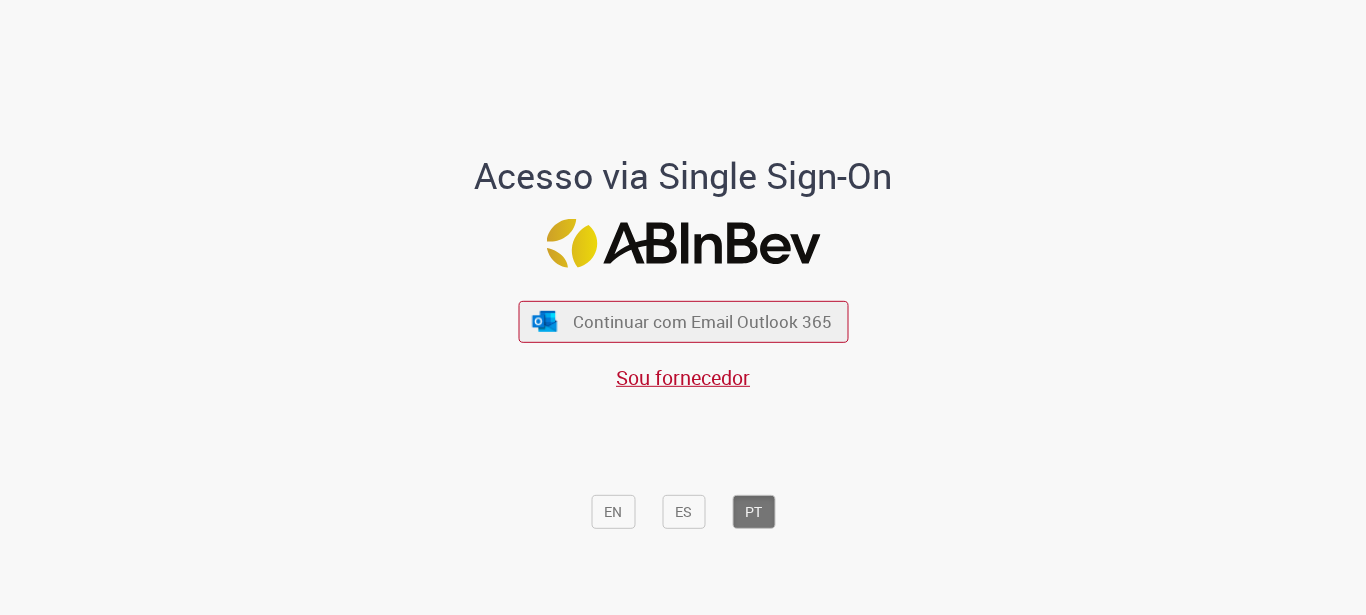 scroll, scrollTop: 0, scrollLeft: 0, axis: both 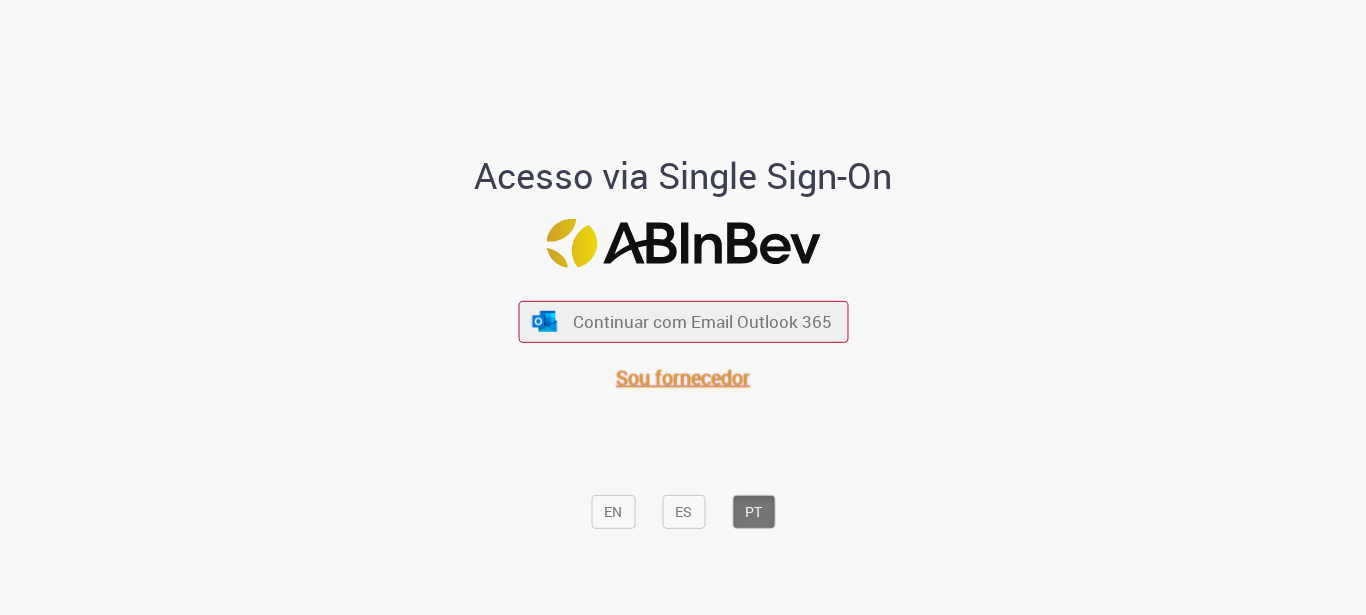 click on "Sou fornecedor" at bounding box center [683, 377] 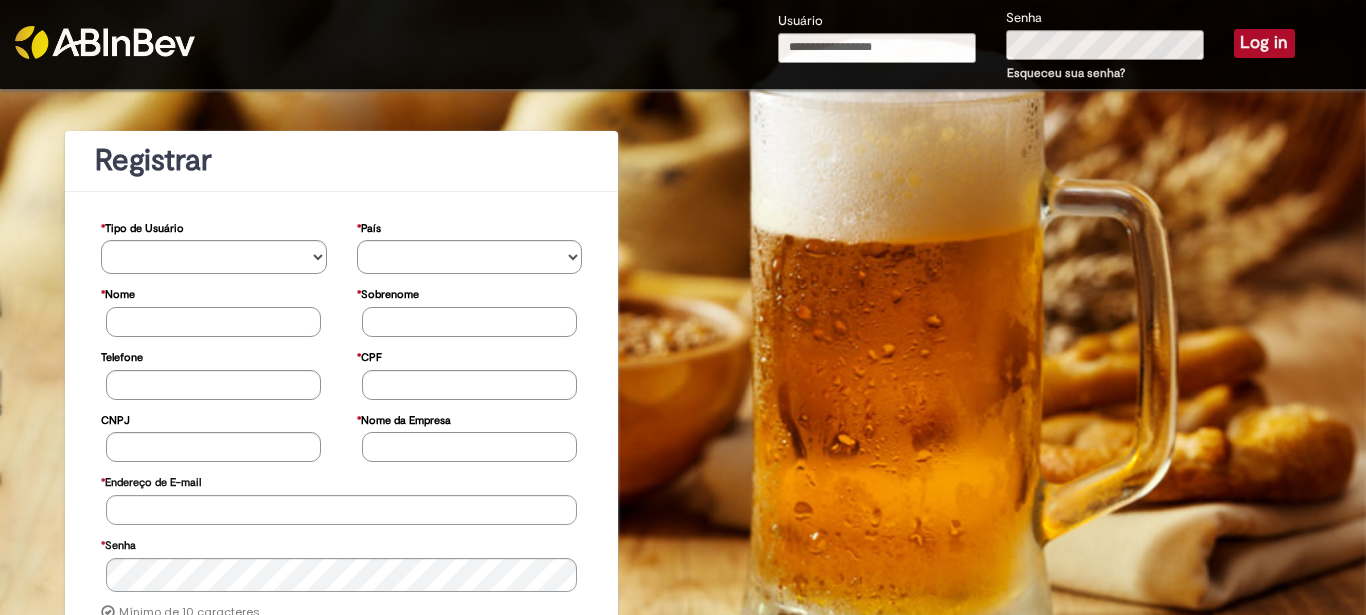 scroll, scrollTop: 0, scrollLeft: 0, axis: both 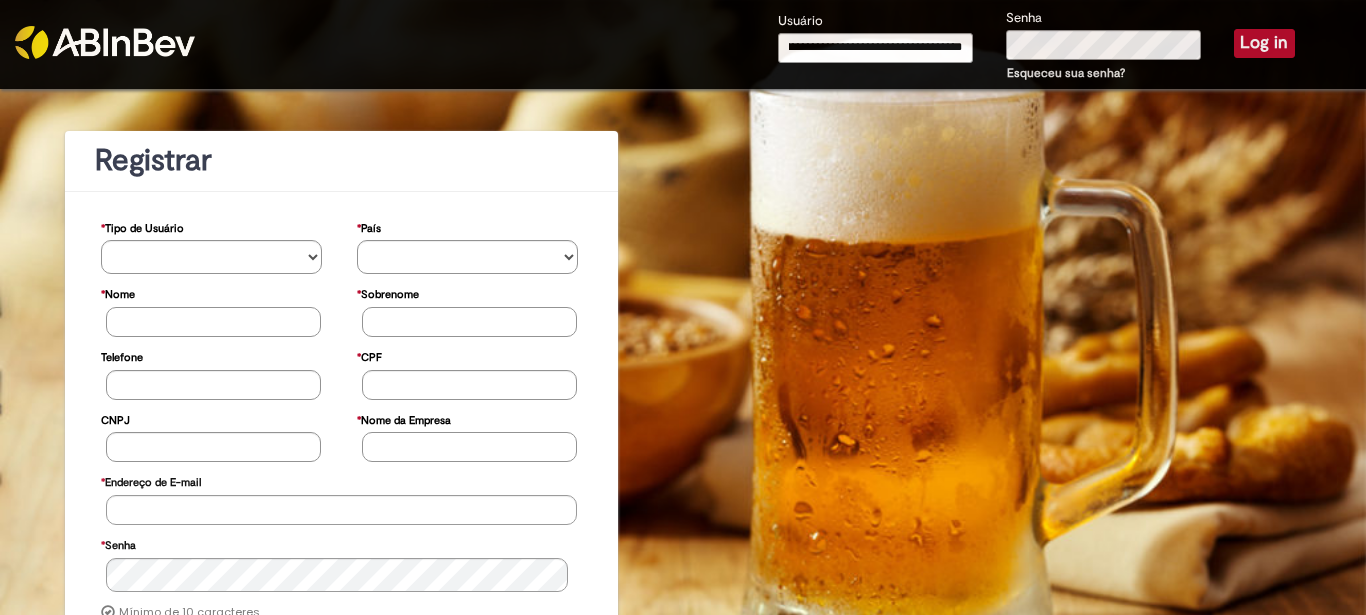 type on "**********" 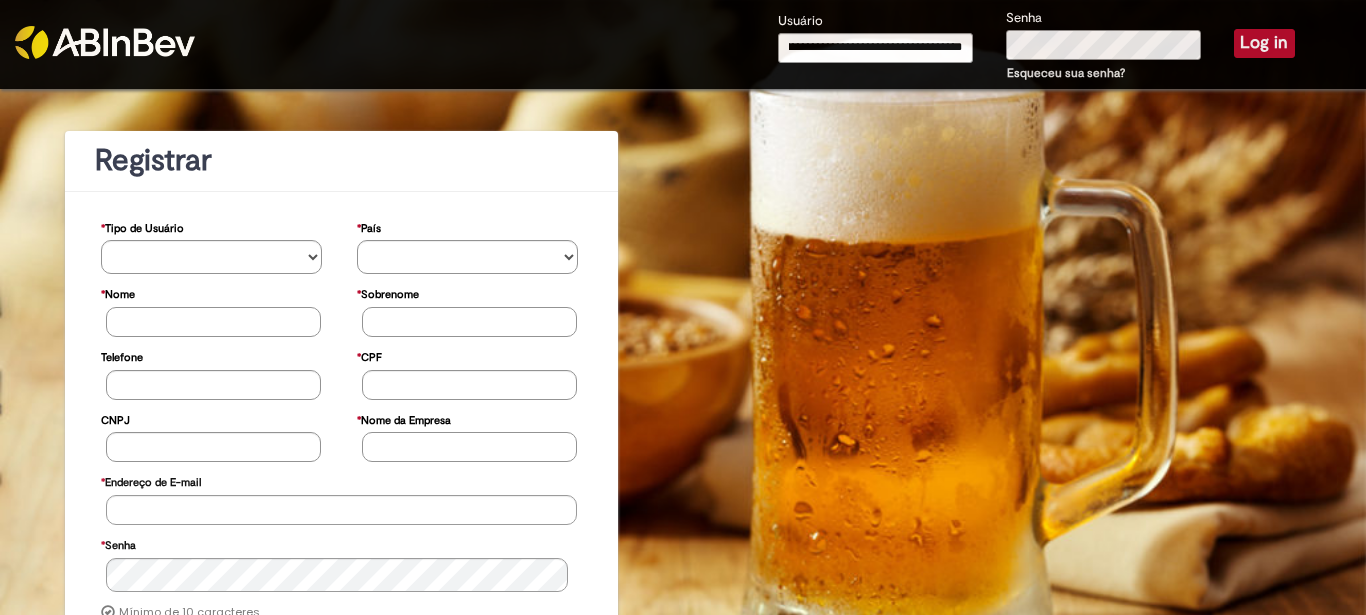 scroll, scrollTop: 0, scrollLeft: 36, axis: horizontal 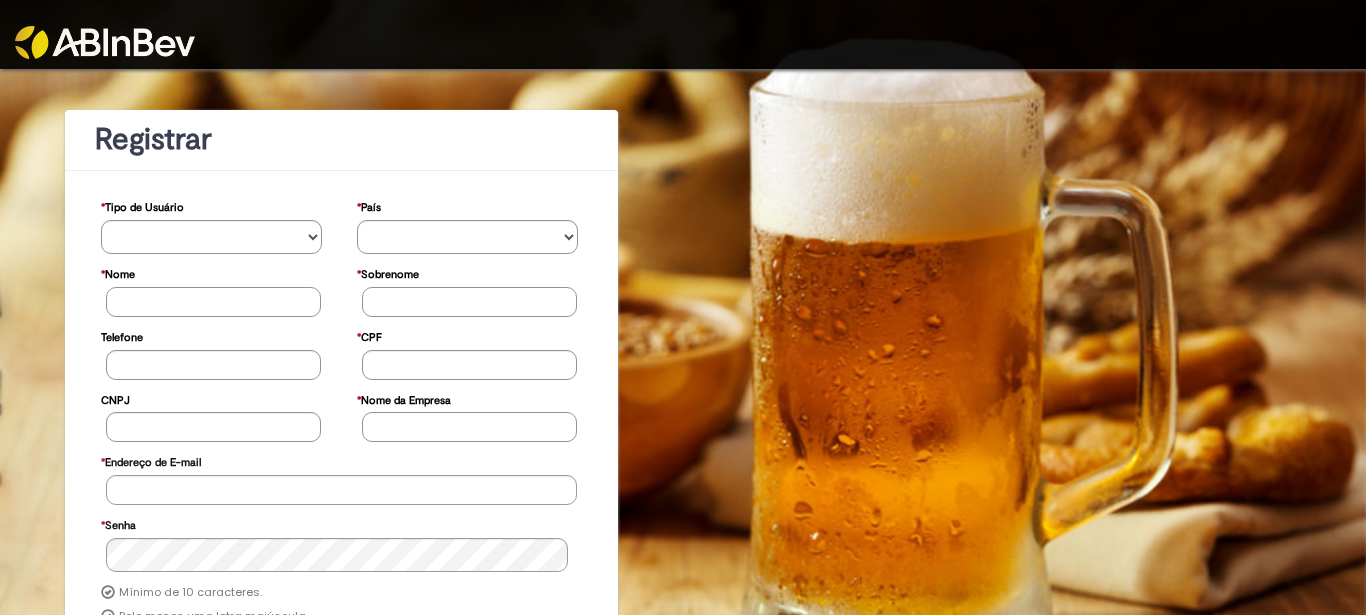 click at bounding box center [683, 34] 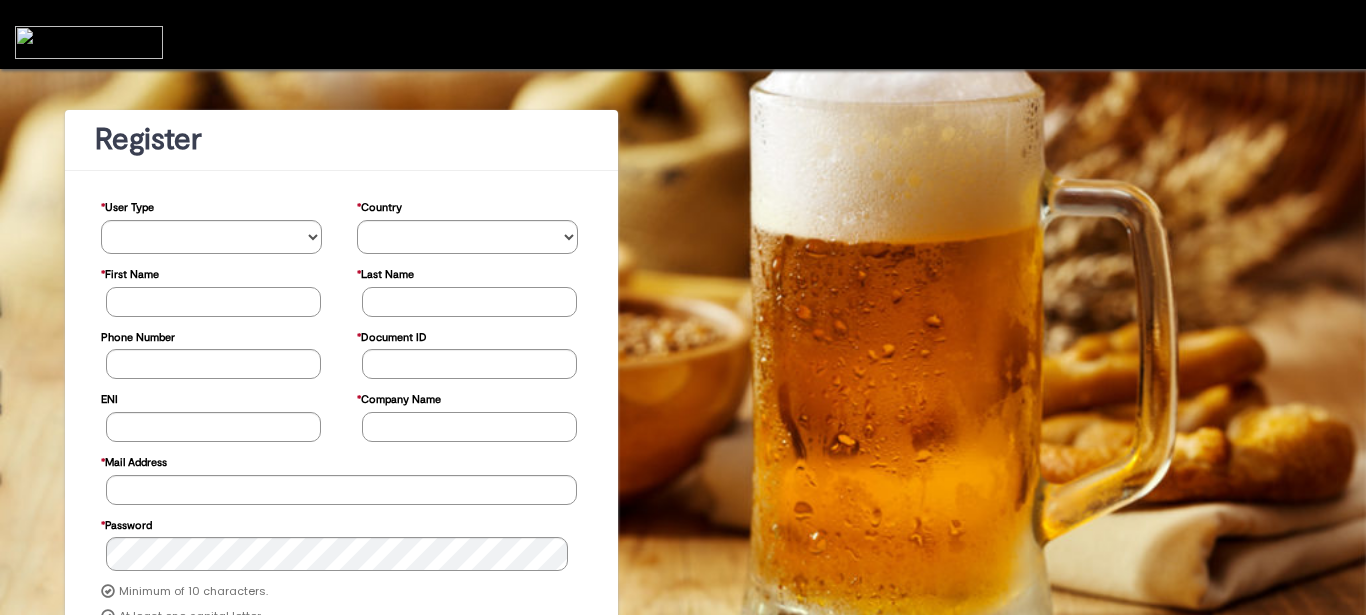 scroll, scrollTop: 0, scrollLeft: 0, axis: both 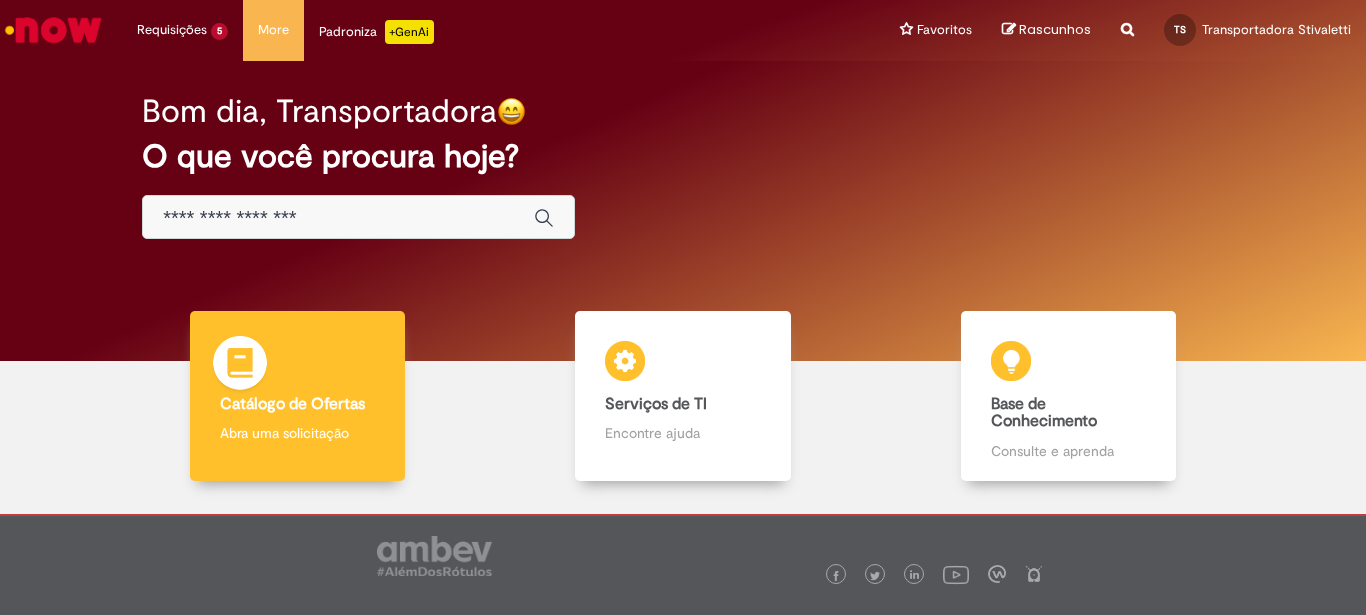 click on "Abra uma solicitação" at bounding box center [297, 433] 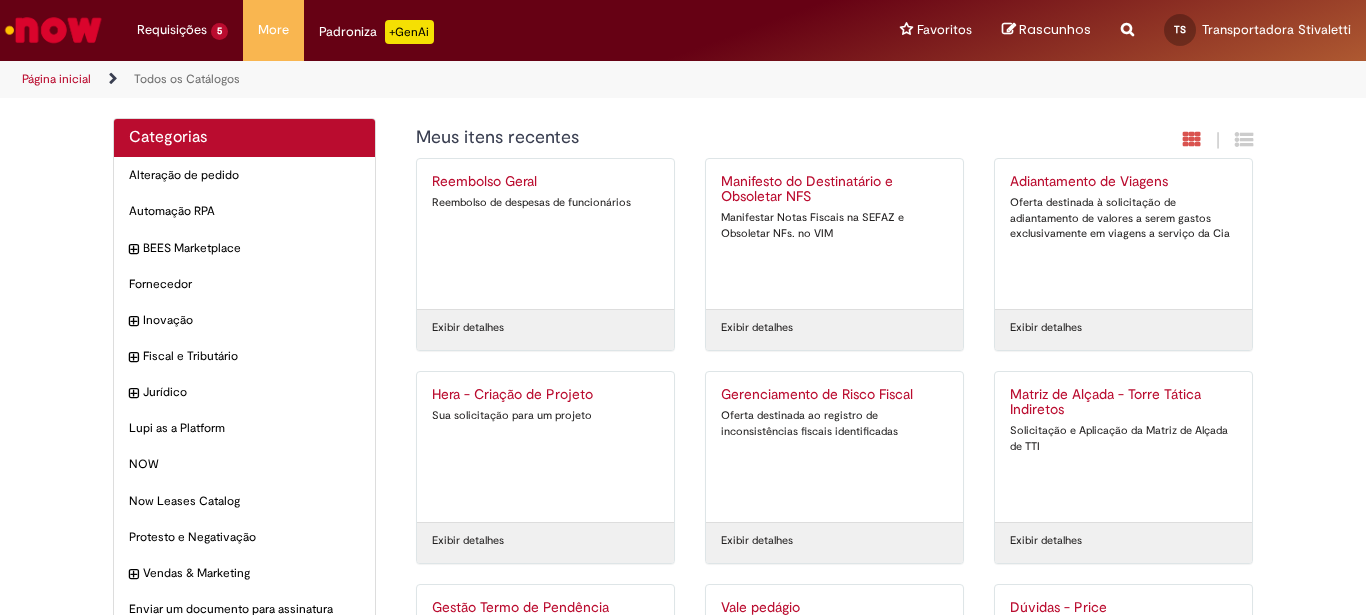 click on "Meus itens recentes" at bounding box center [726, 138] 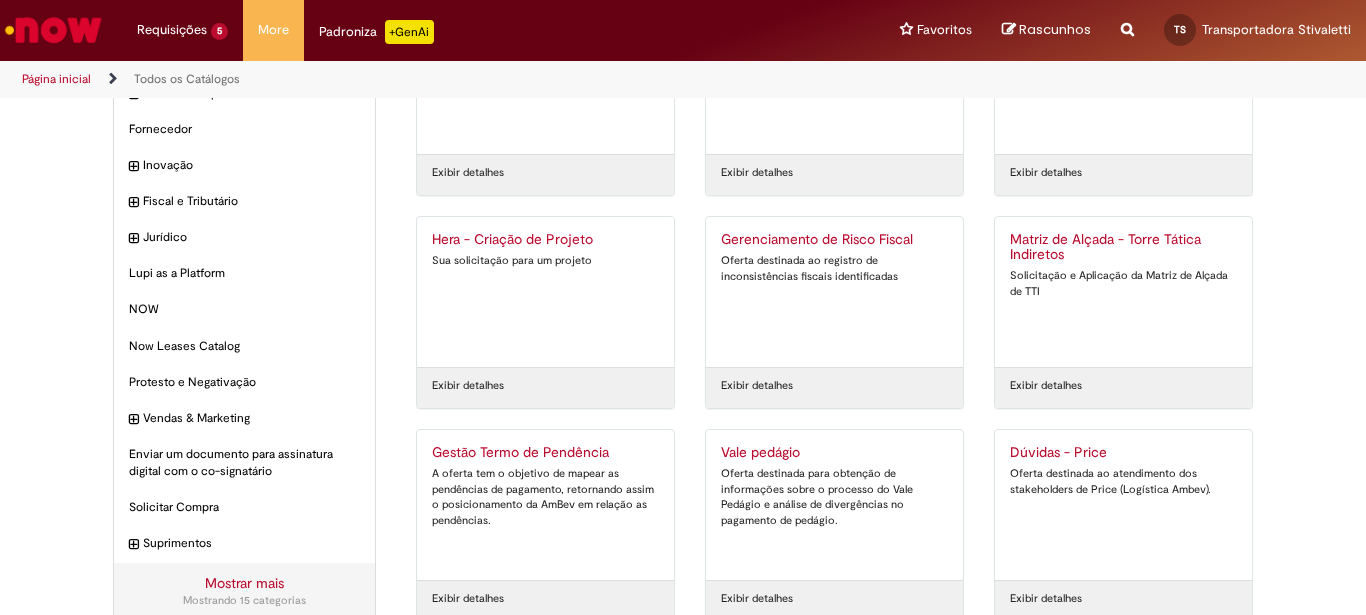 scroll, scrollTop: 183, scrollLeft: 0, axis: vertical 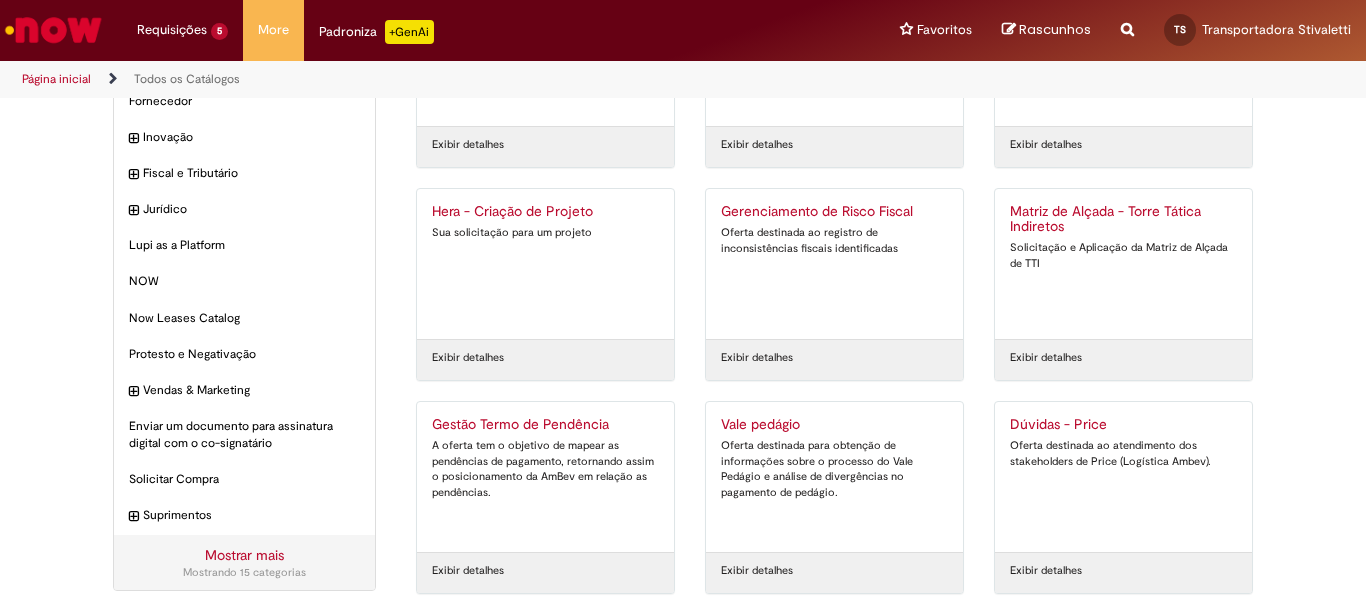 click on "Exibir detalhes" at bounding box center (757, 571) 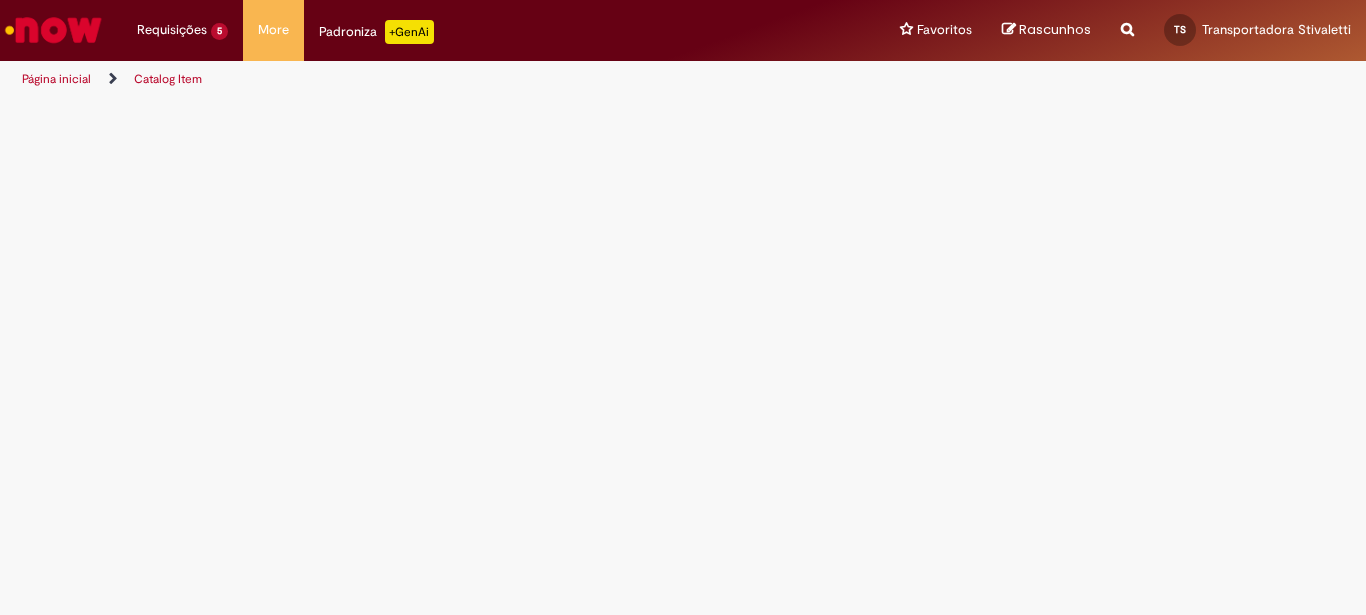scroll, scrollTop: 0, scrollLeft: 0, axis: both 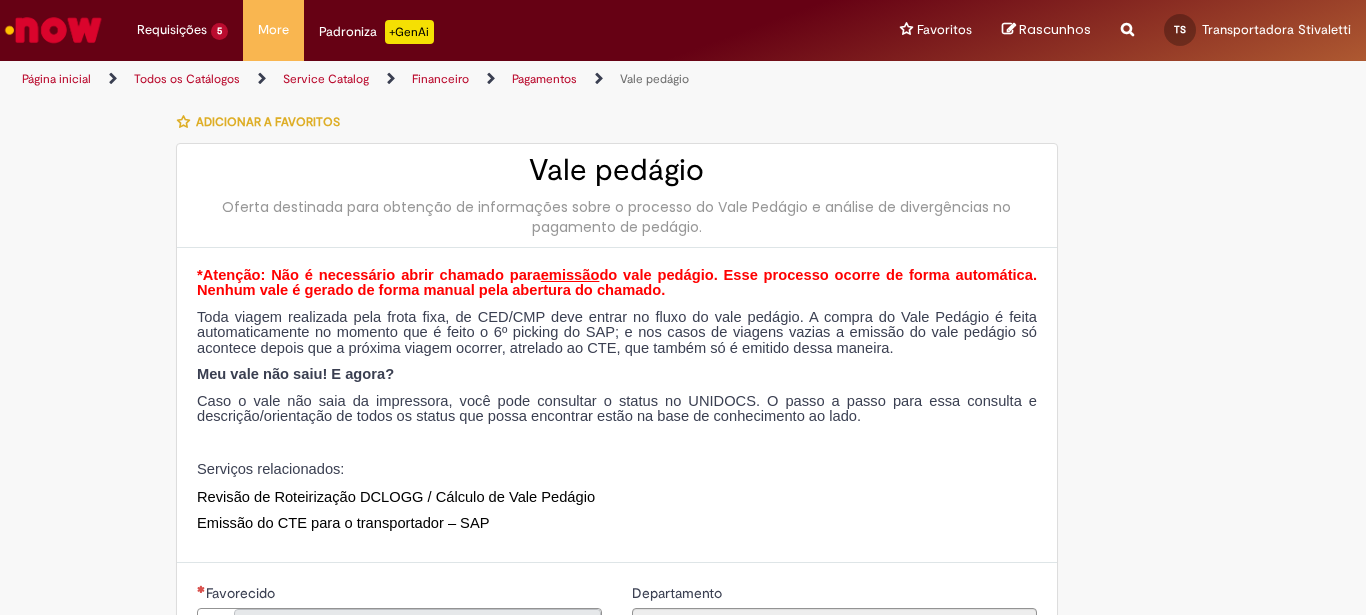 type on "**********" 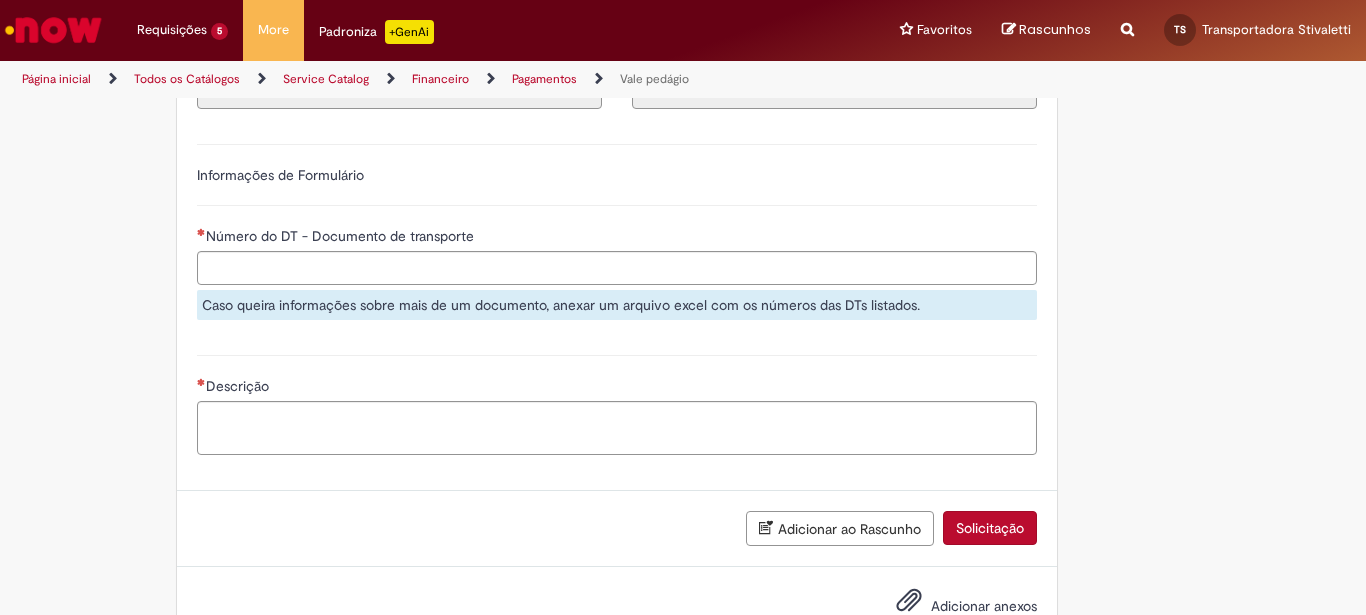 scroll, scrollTop: 756, scrollLeft: 0, axis: vertical 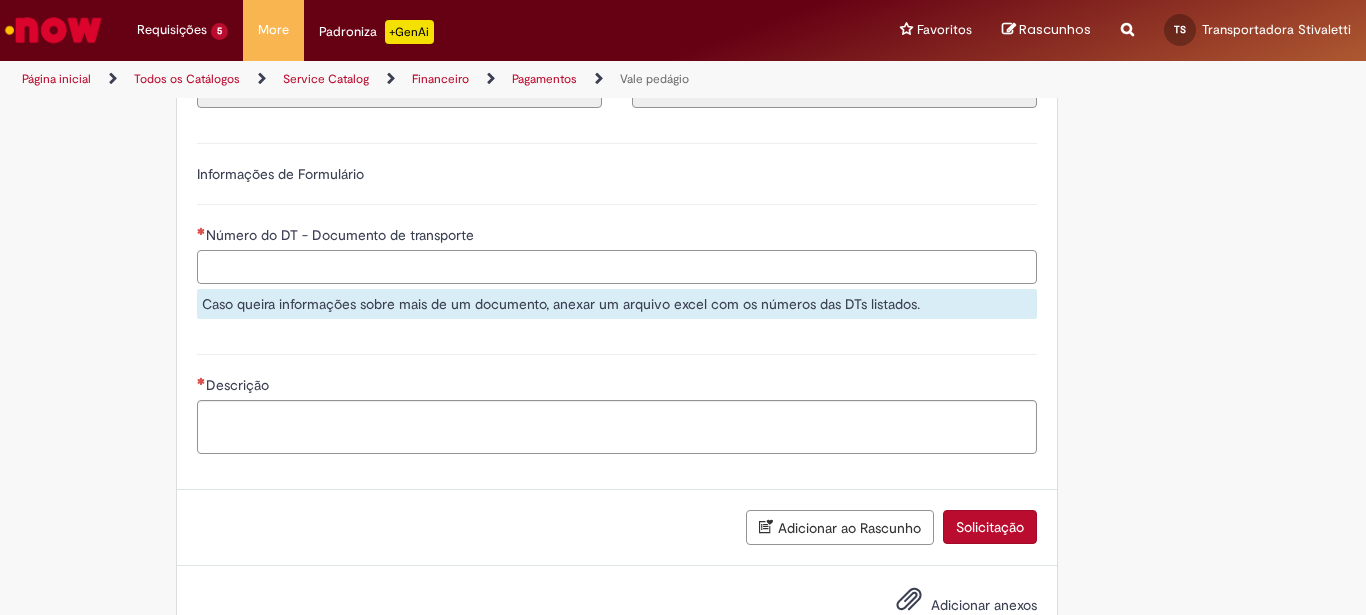 click on "Número do DT - Documento de transporte" at bounding box center (617, 267) 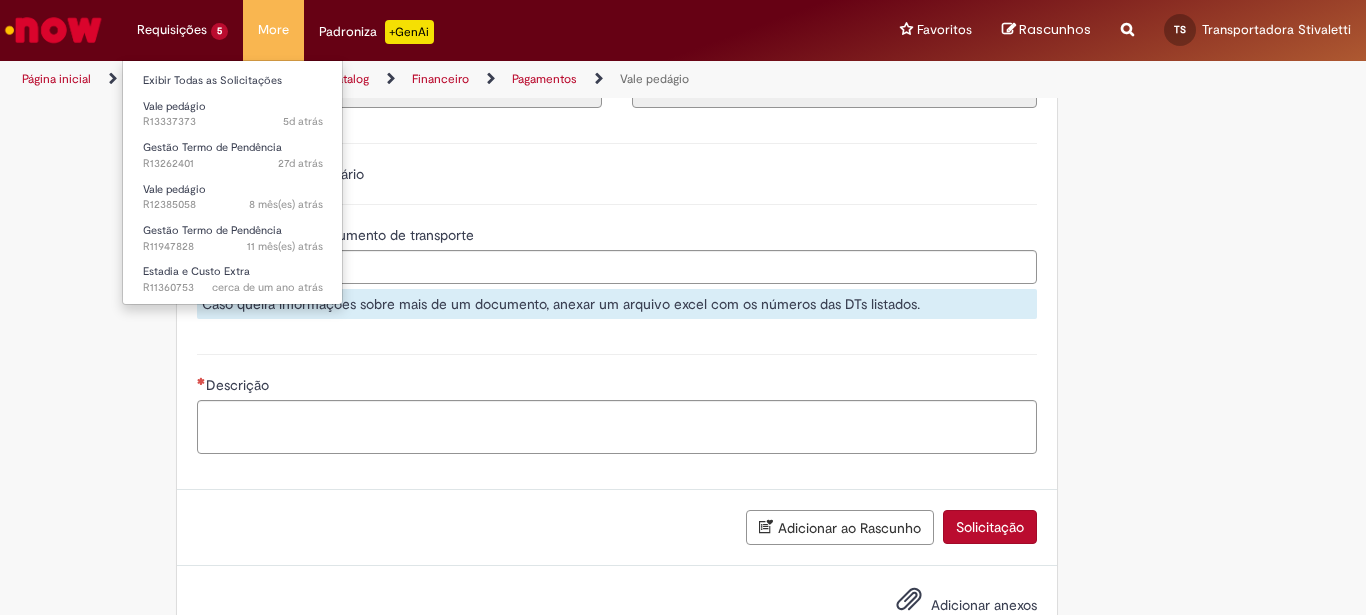 click on "Requisições   5
Exibir Todas as Solicitações
Vale pedágio
5d atrás 5 dias atrás  R13337373
Gestão Termo de Pendência
27d atrás 27 dias atrás  R13262401
Vale pedágio
8 mês(es) atrás 8 meses atrás  R12385058
Gestão Termo de Pendência
11 mês(es) atrás 11 meses atrás  R11947828
Estadia e Custo Extra
cerca de um ano atrás cerca de um ano atrás  R11360753" at bounding box center [182, 30] 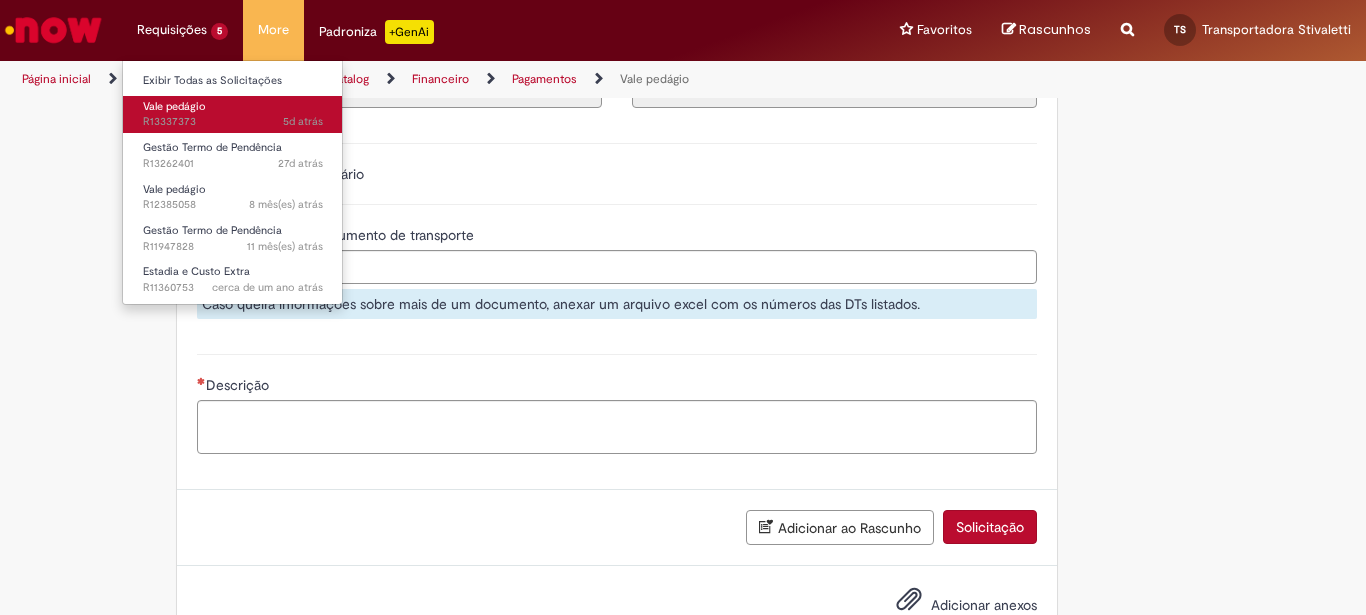 click on "5d atrás 5 dias atrás  R13337373" at bounding box center [233, 122] 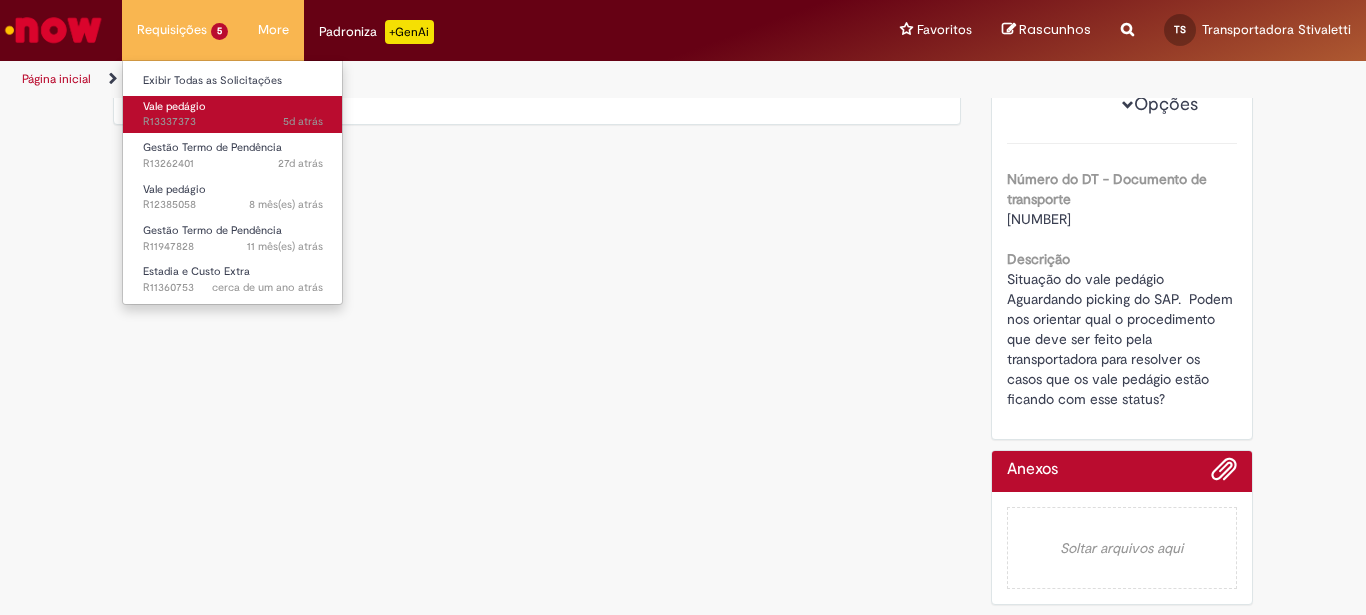 click on "5d atrás 5 dias atrás  R13337373" at bounding box center (233, 122) 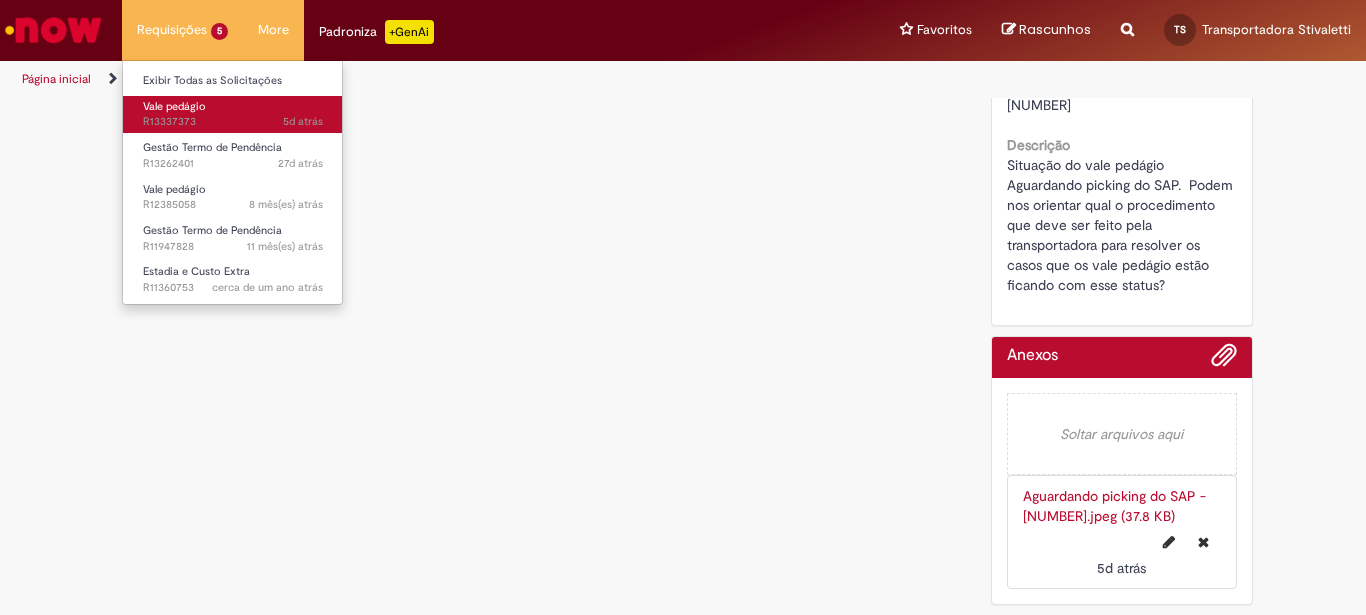 scroll, scrollTop: 0, scrollLeft: 0, axis: both 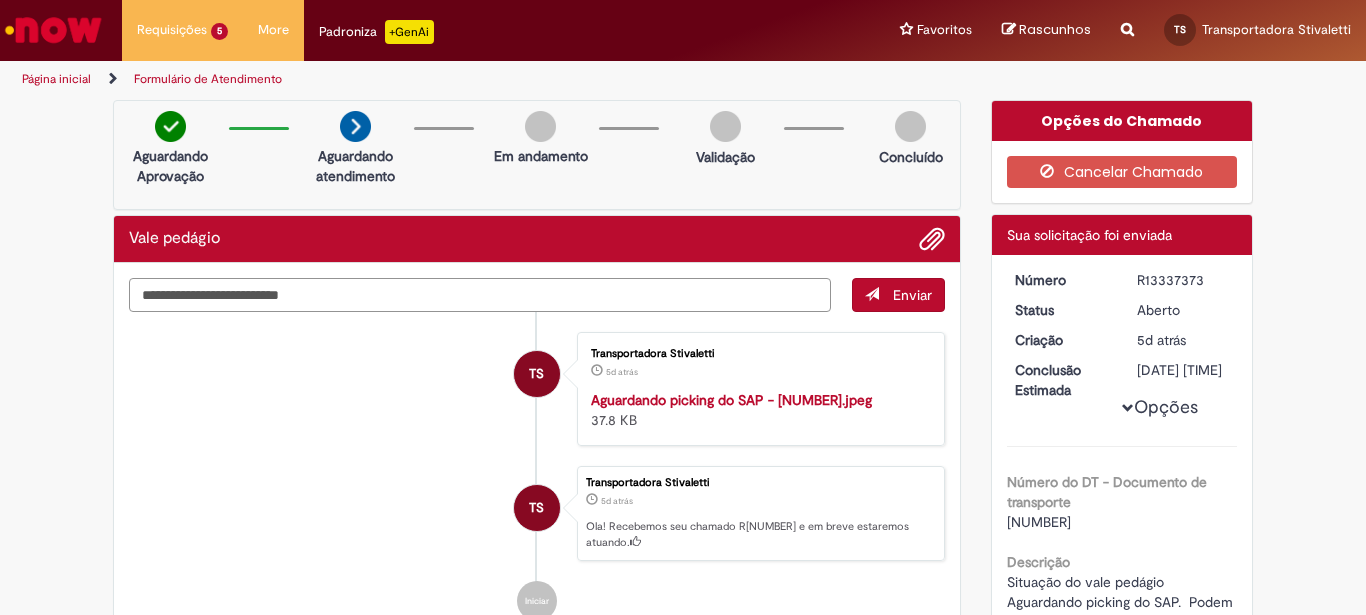 click at bounding box center (480, 295) 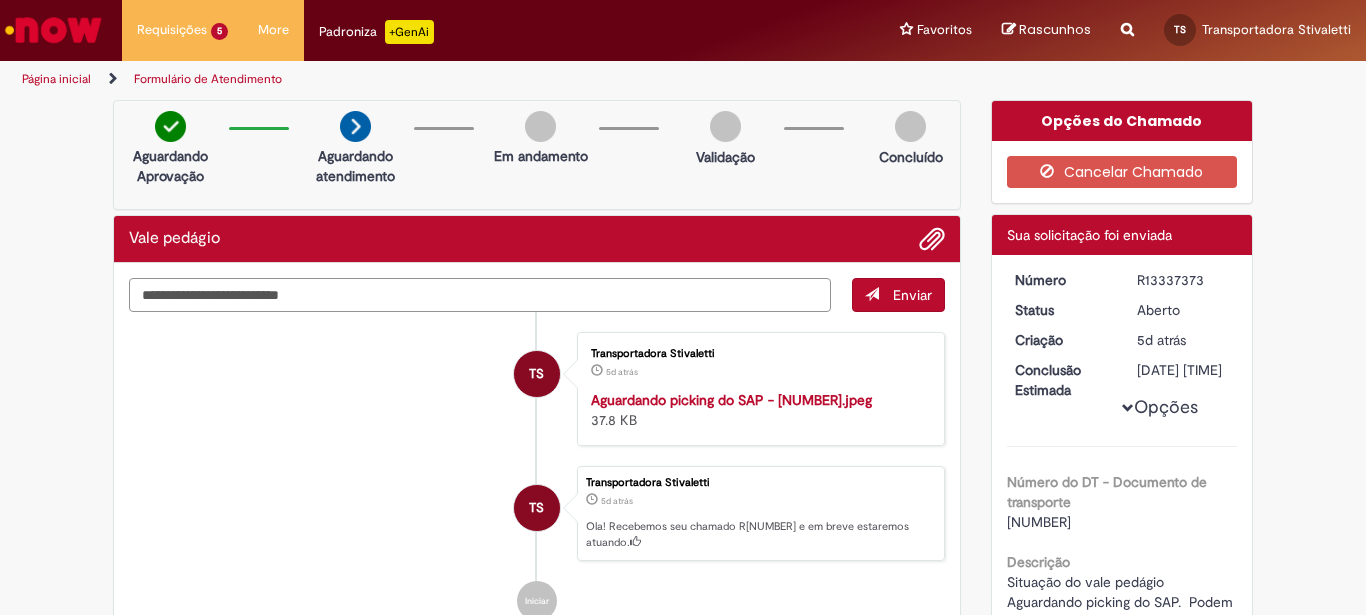 click at bounding box center (480, 295) 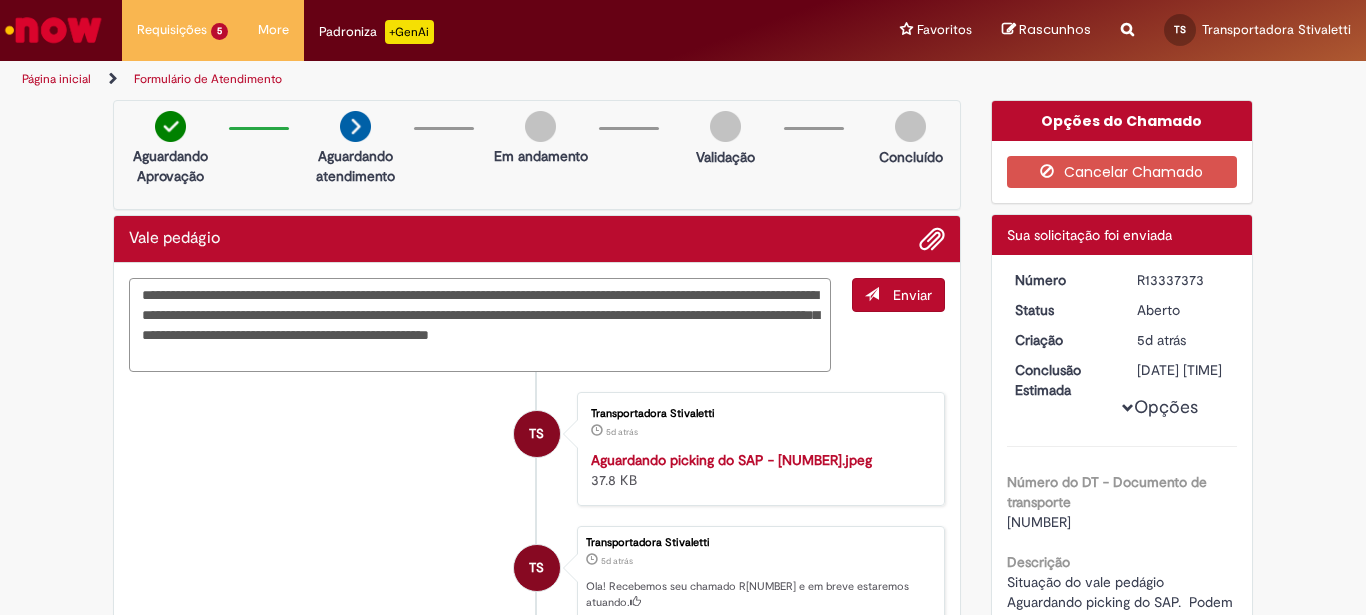 type on "**********" 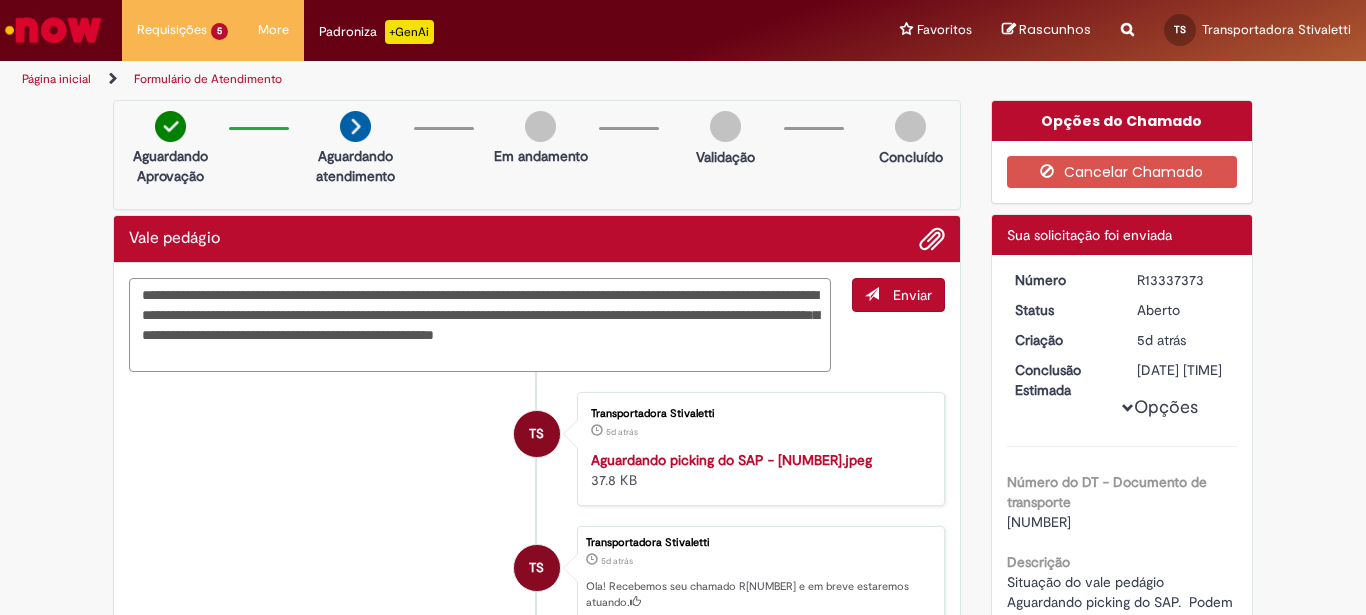 drag, startPoint x: 424, startPoint y: 358, endPoint x: 113, endPoint y: 256, distance: 327.29956 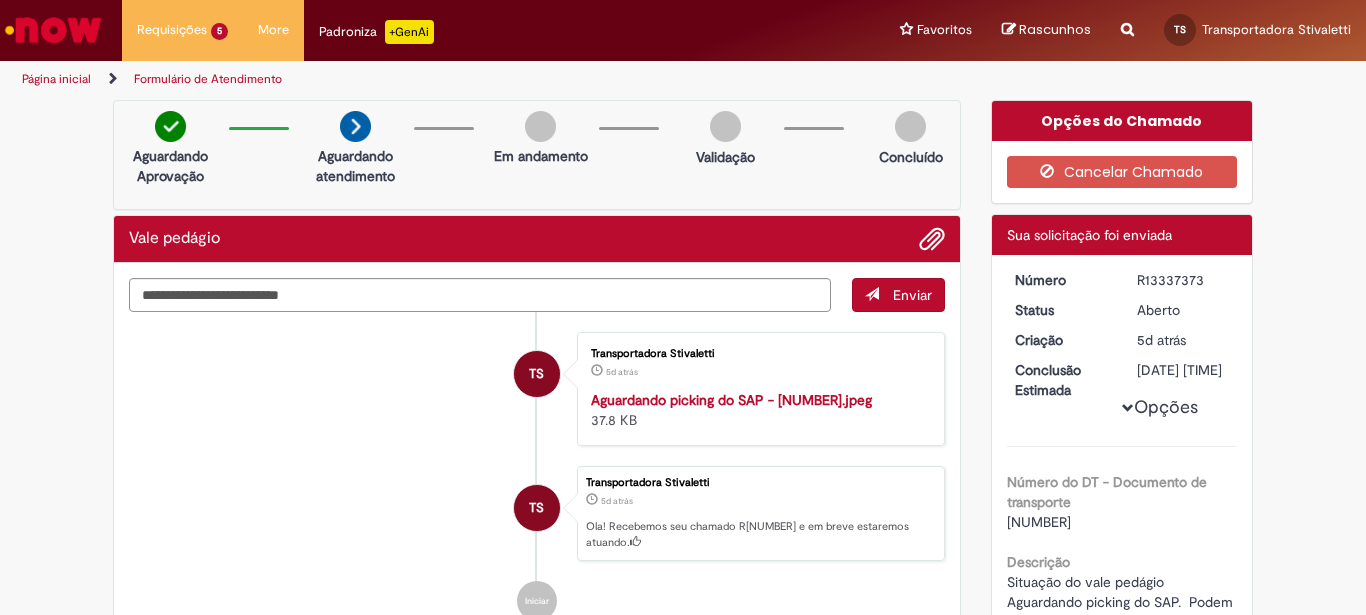 drag, startPoint x: 36, startPoint y: 499, endPoint x: 53, endPoint y: 463, distance: 39.812057 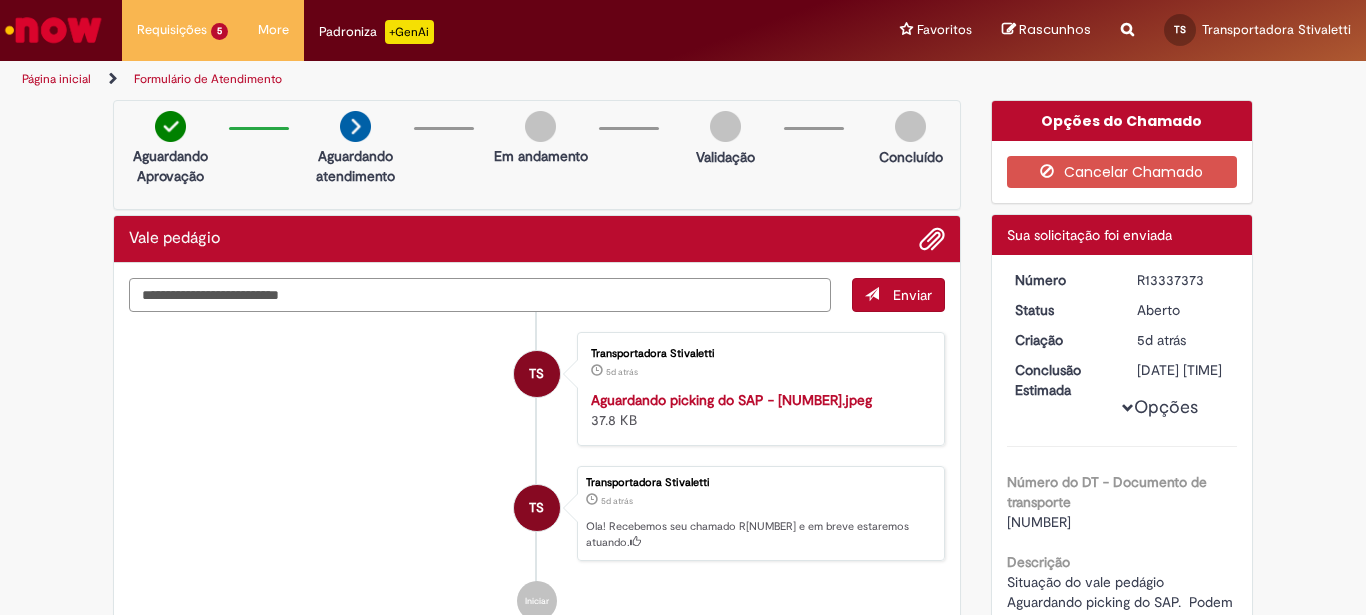 click at bounding box center [480, 295] 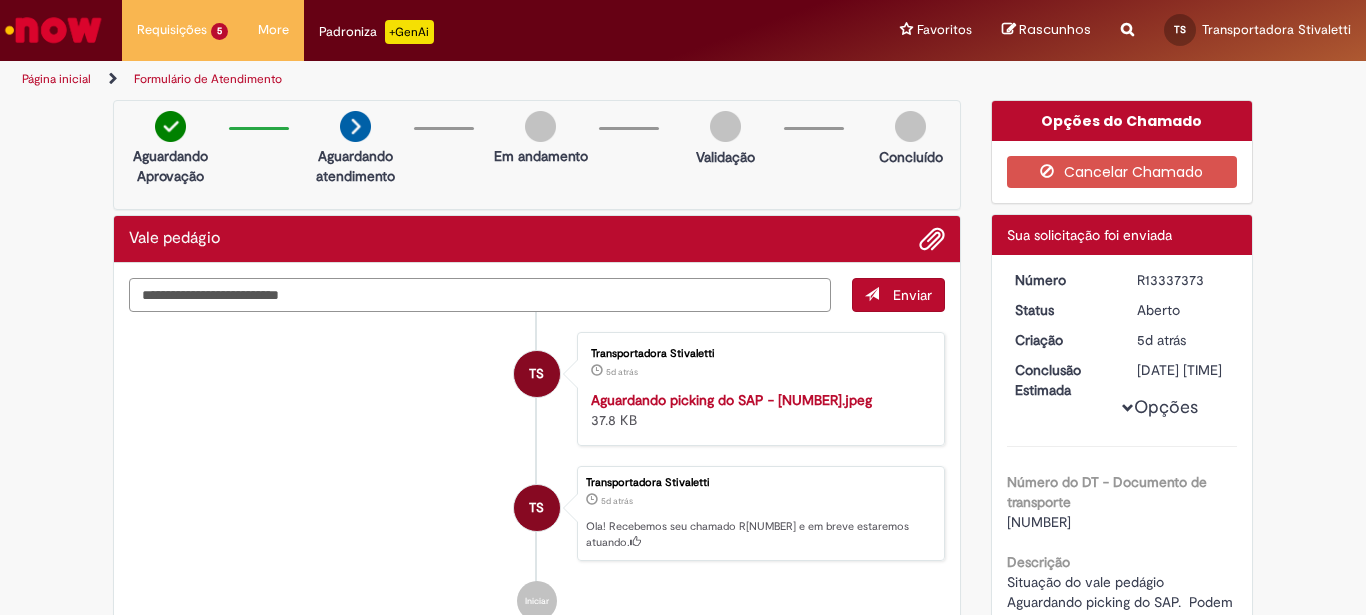 click at bounding box center [480, 295] 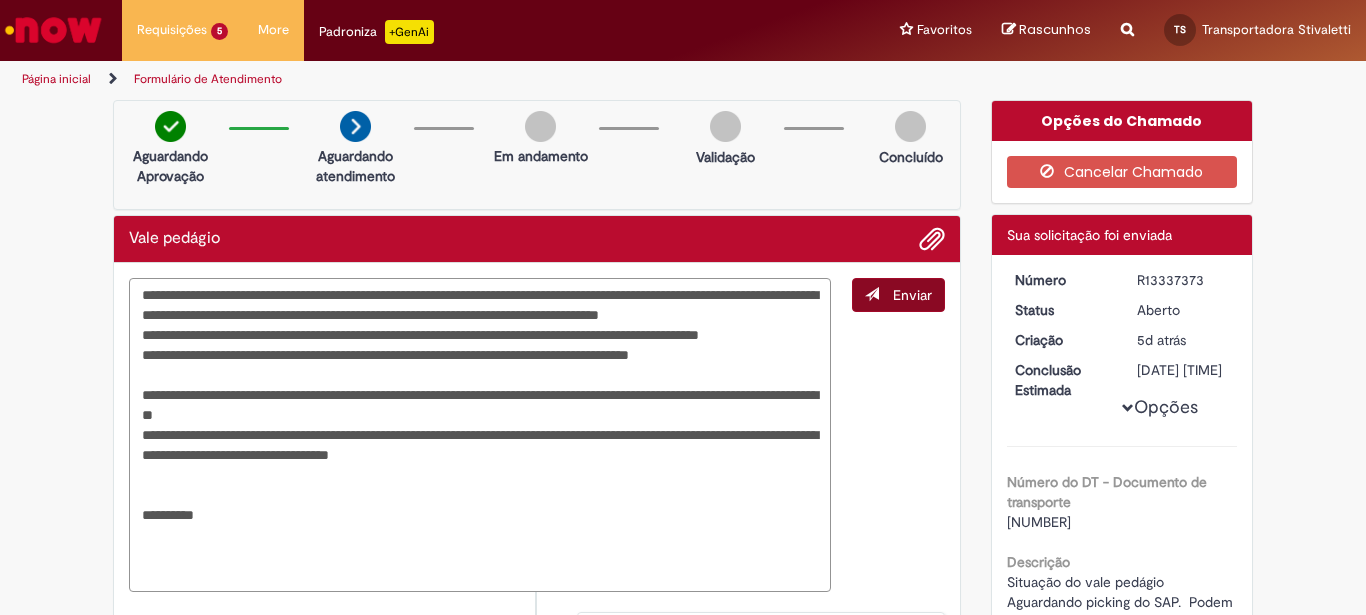 type on "**********" 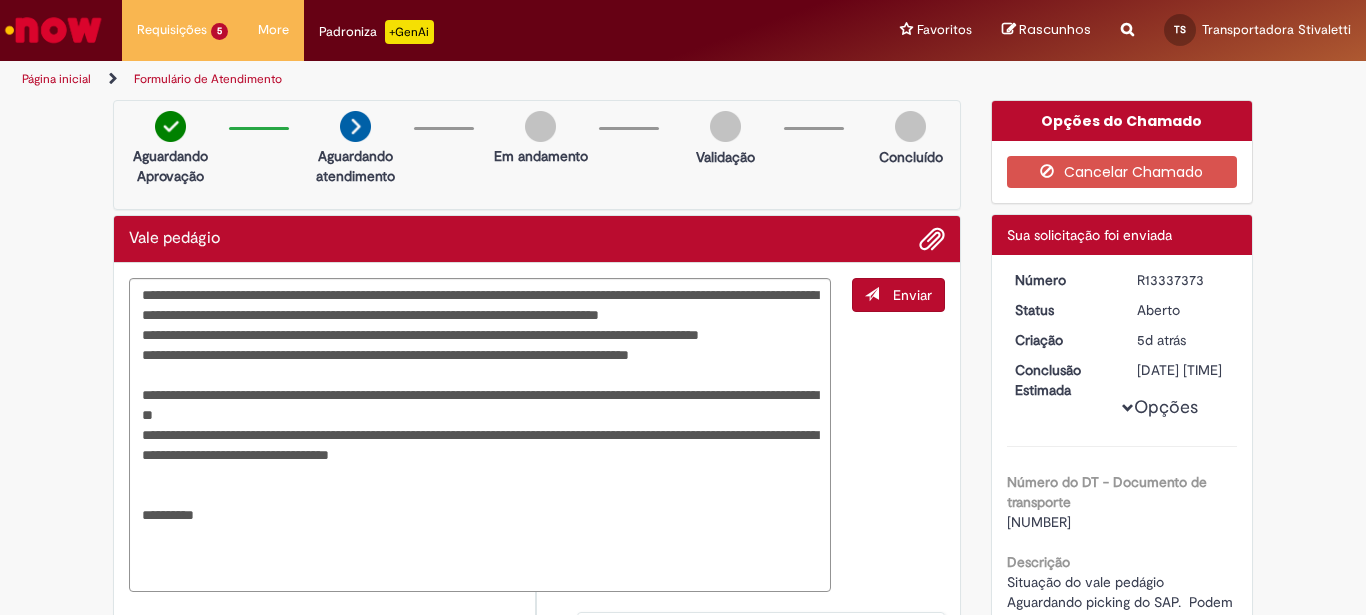 click on "Enviar" at bounding box center (912, 295) 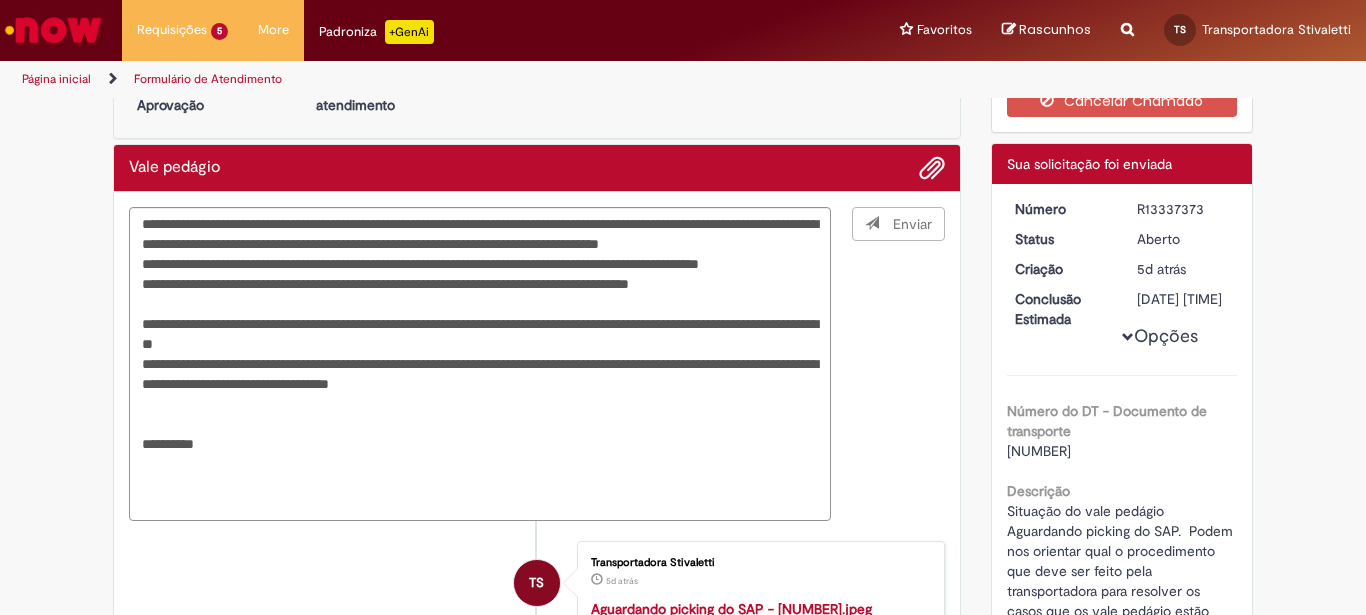 scroll, scrollTop: 216, scrollLeft: 0, axis: vertical 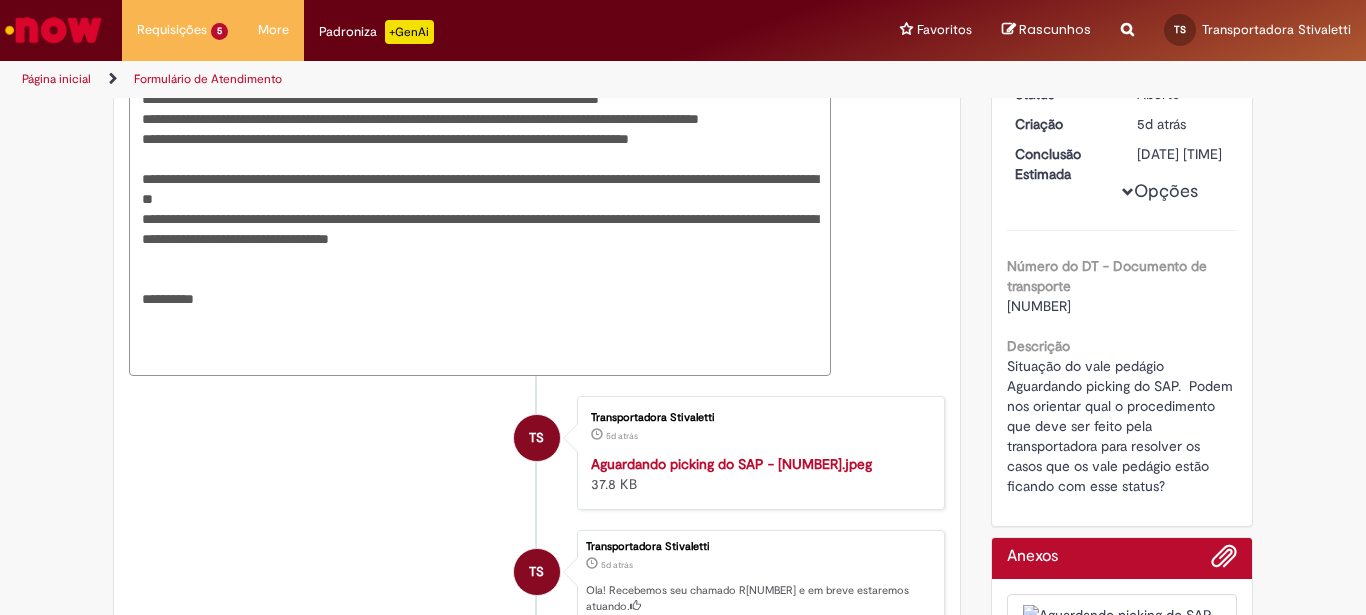 type 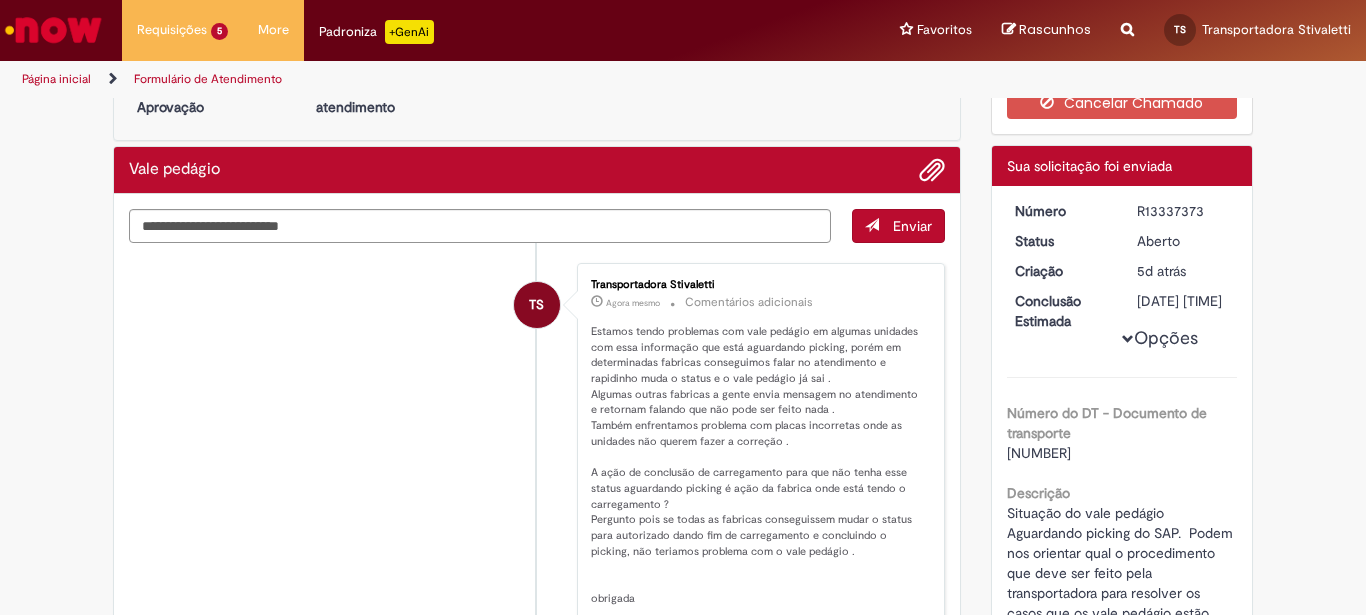 scroll, scrollTop: 108, scrollLeft: 0, axis: vertical 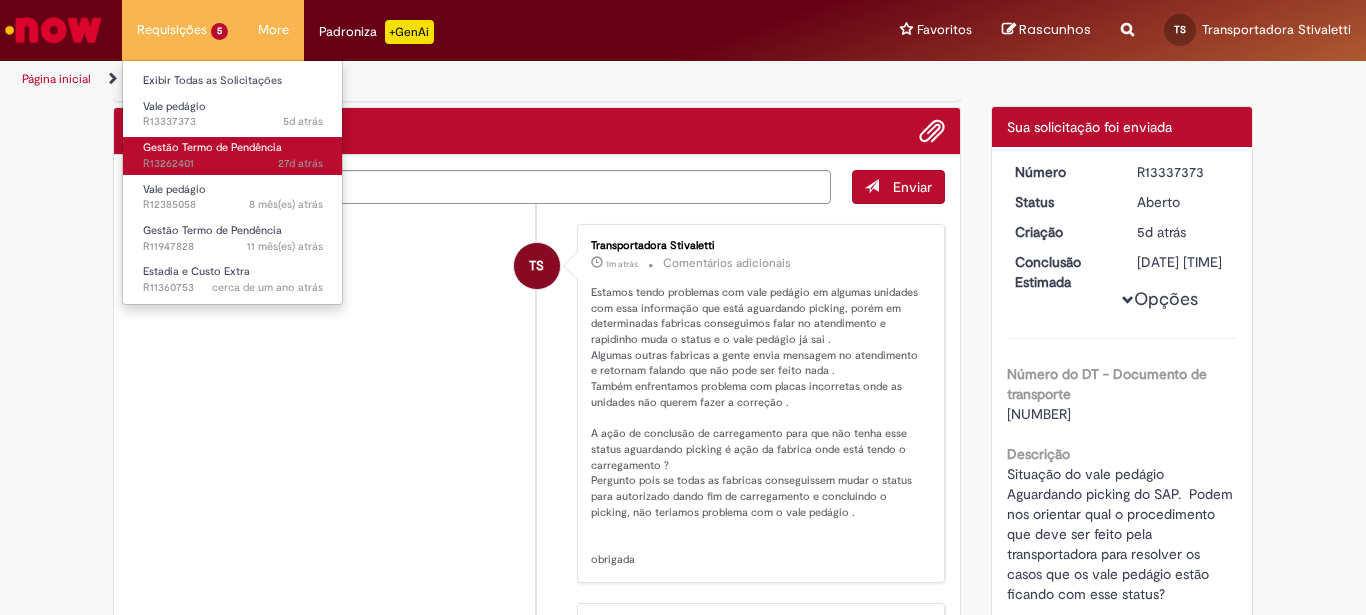 click on "27d atrás 27 dias atrás  R13262401" at bounding box center (233, 164) 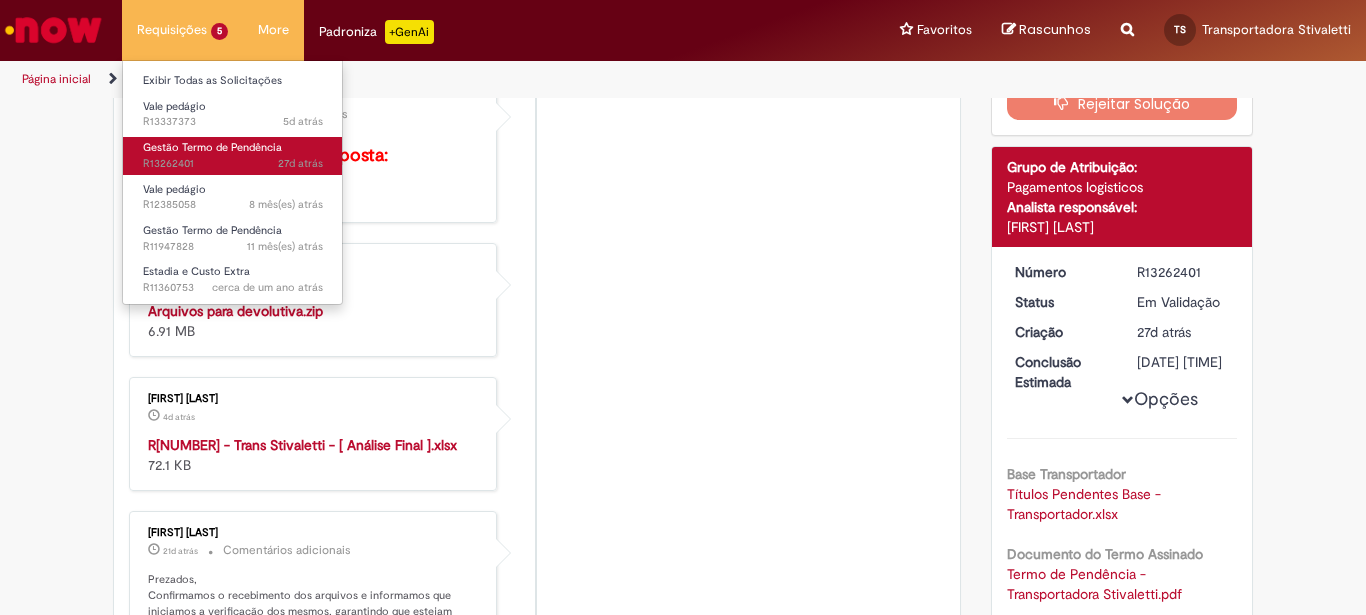 scroll, scrollTop: 0, scrollLeft: 0, axis: both 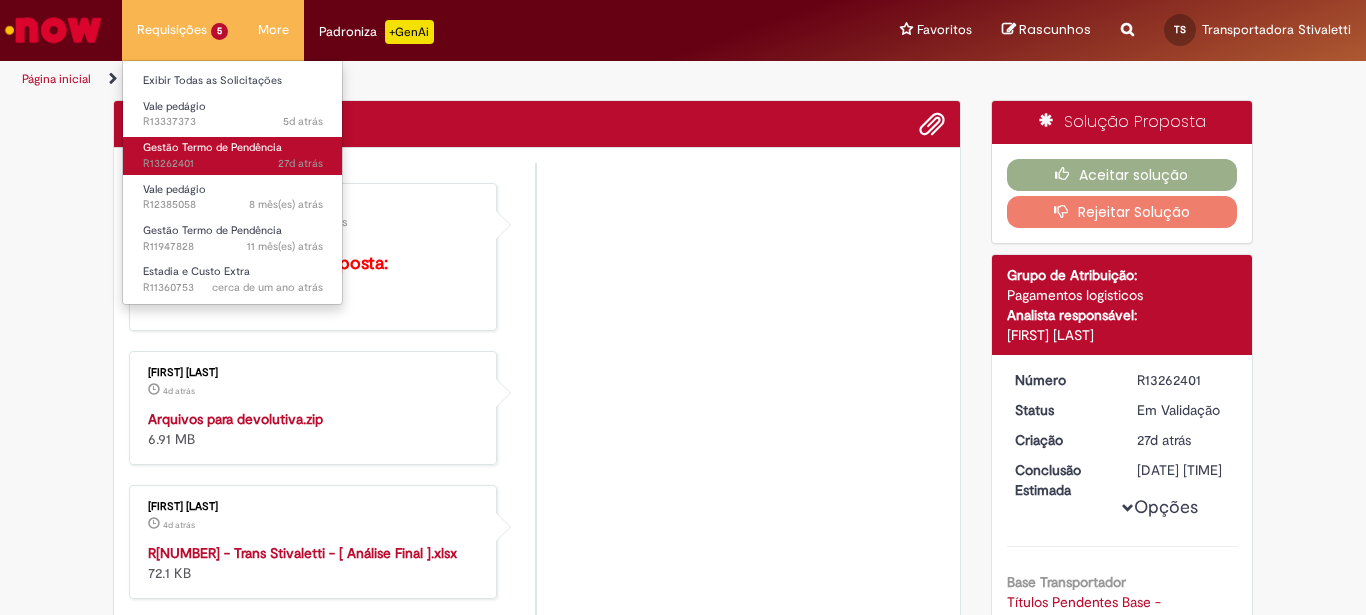 click on "Gestão Termo de Pendência" at bounding box center [212, 147] 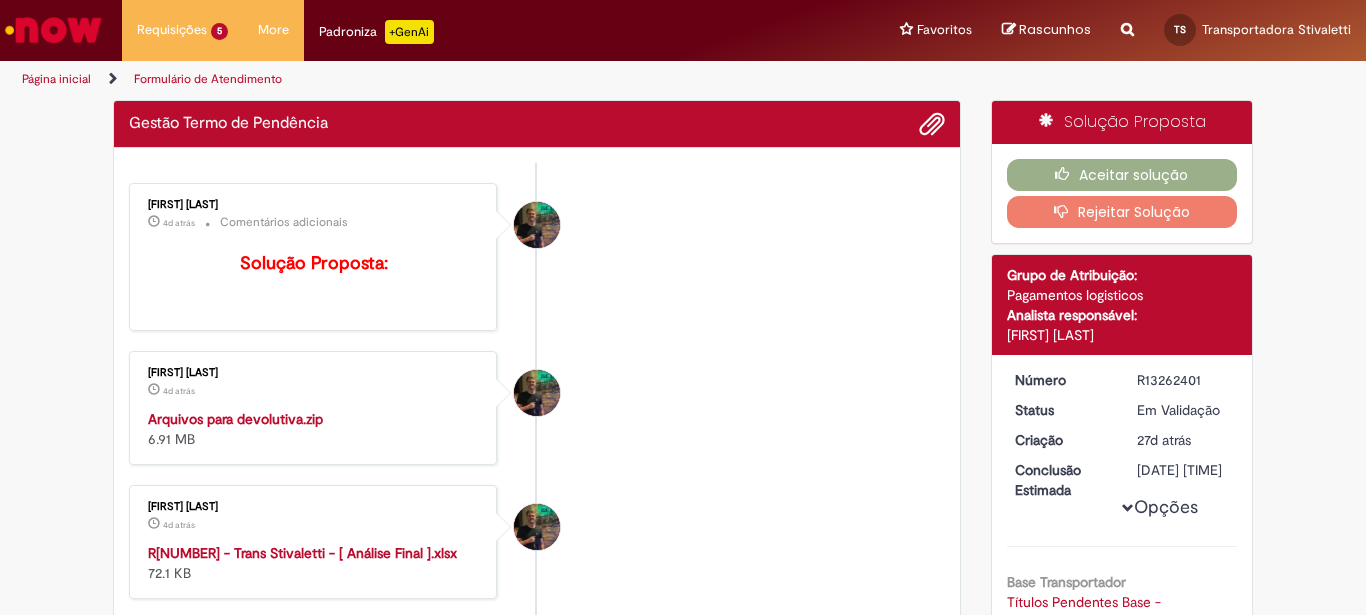 click on "Gabriel Marretto Helmeister
4d atrás 4 dias atrás     Comentários adicionais
Solução Proposta:" at bounding box center [537, 257] 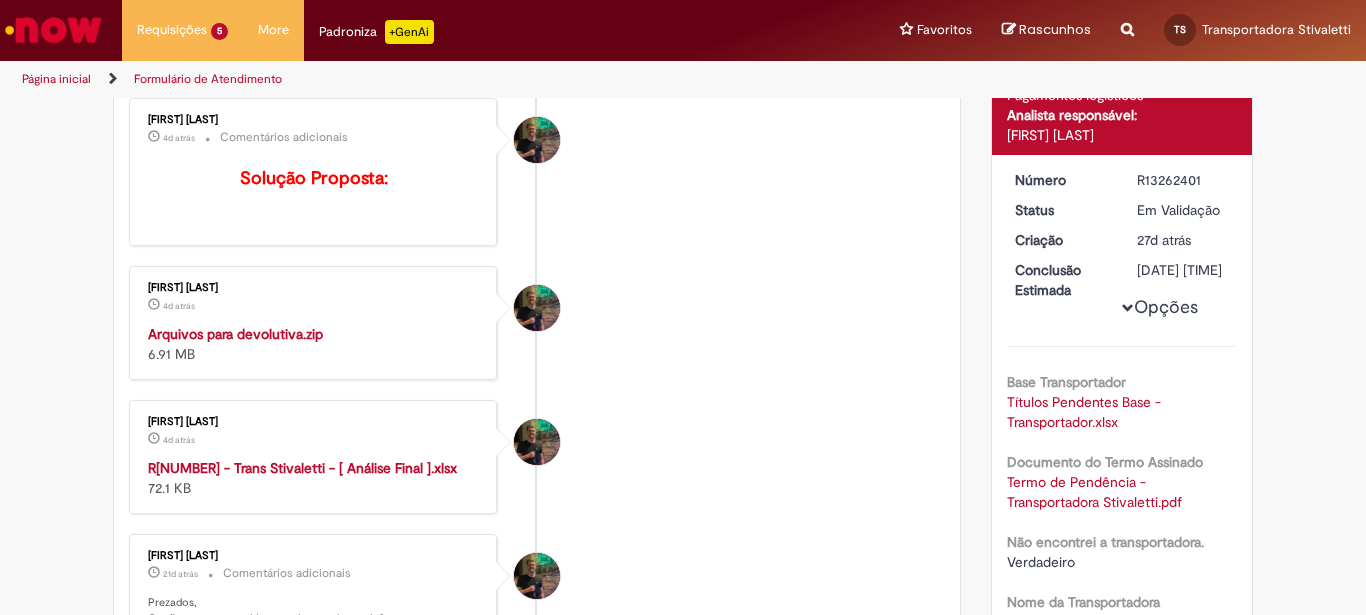 scroll, scrollTop: 216, scrollLeft: 0, axis: vertical 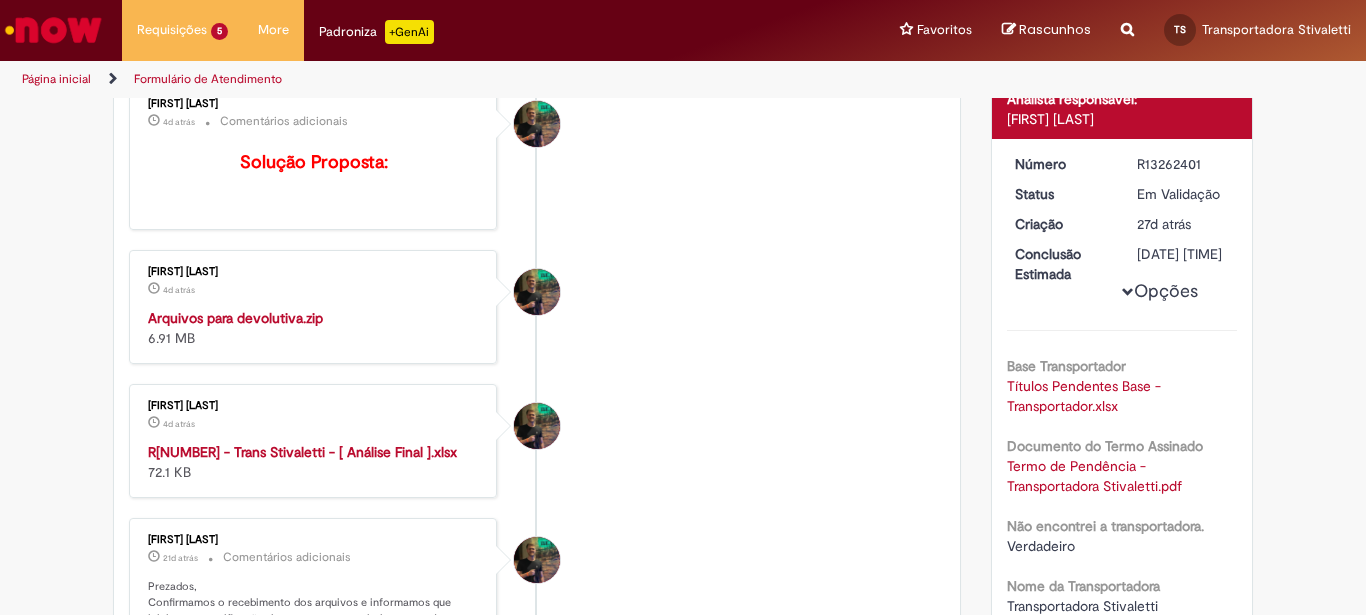 click on "Arquivos para devolutiva.zip" at bounding box center (235, 318) 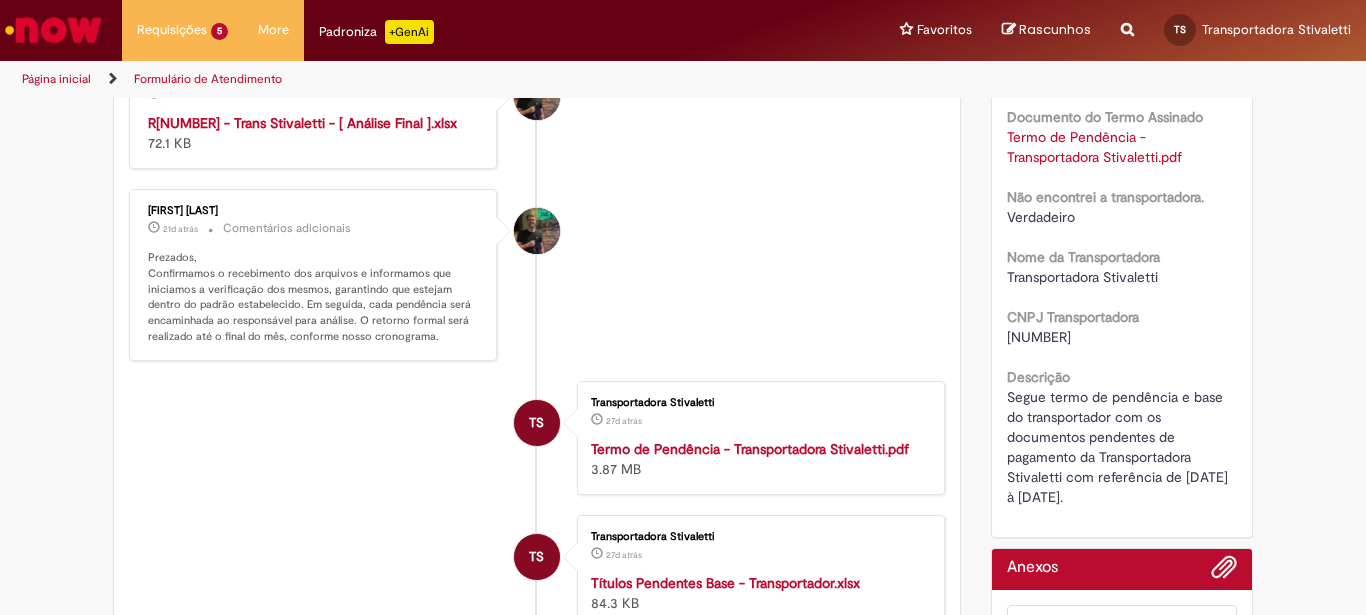 scroll, scrollTop: 540, scrollLeft: 0, axis: vertical 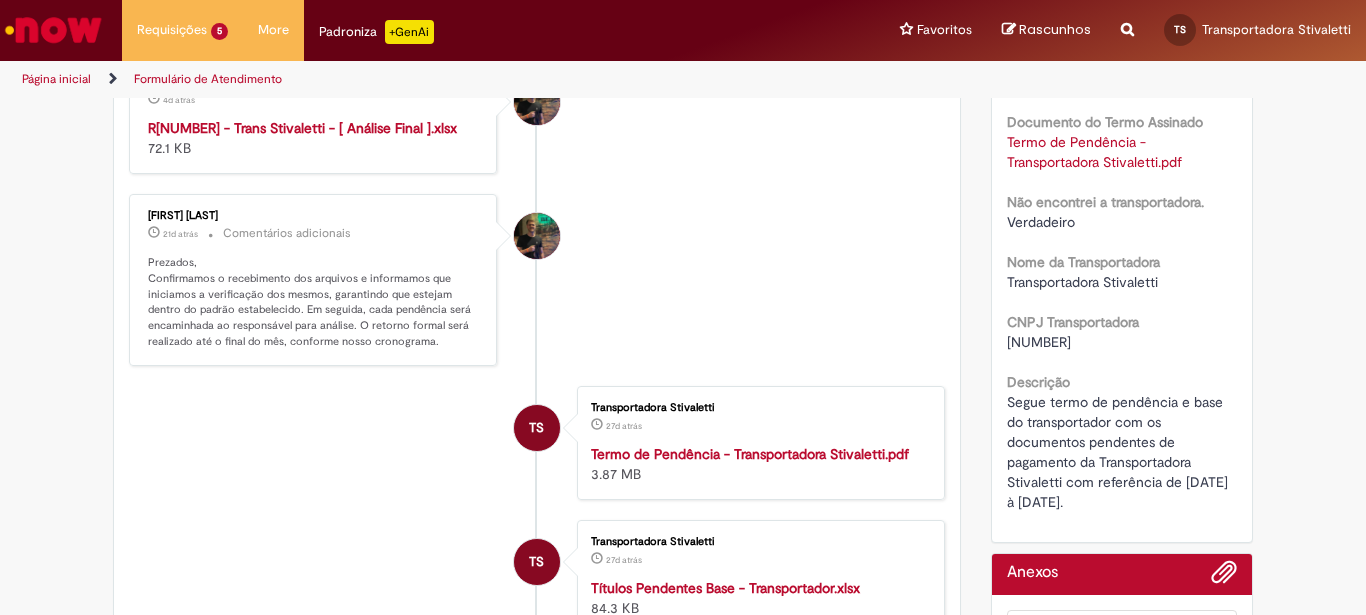 click on "TS
Transportadora Stivaletti
27d atrás 27 dias atrás
Termo de Pendência - Transportadora Stivaletti.pdf  3.87 MB" at bounding box center [537, 443] 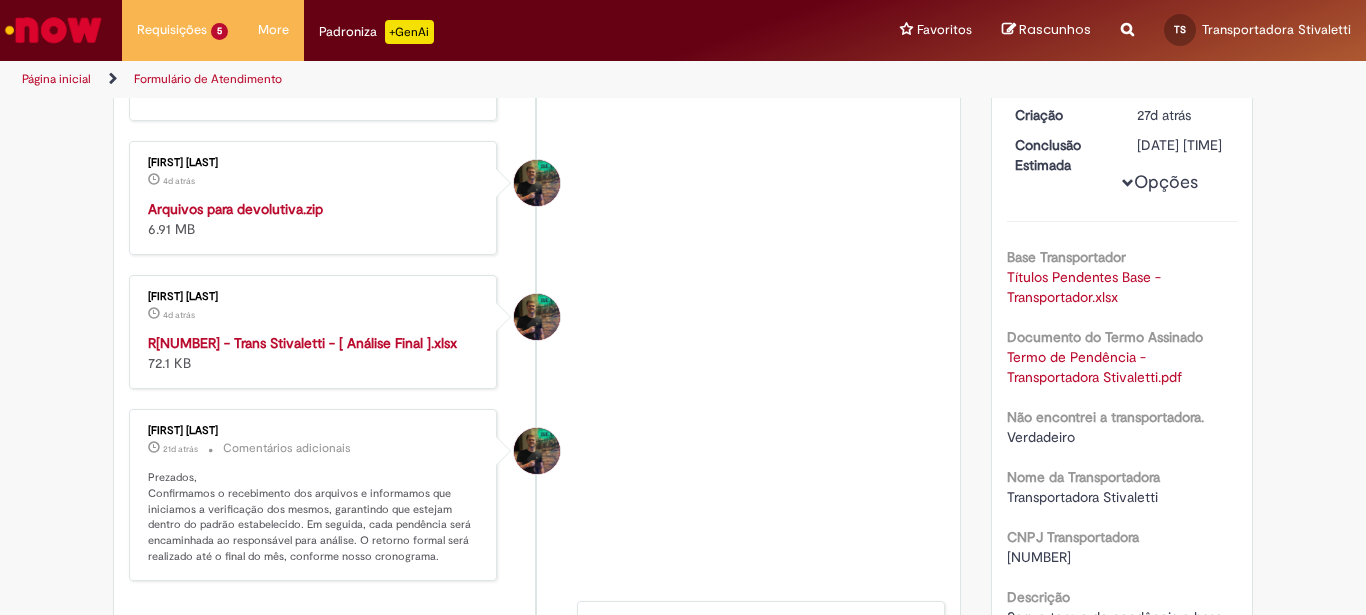 scroll, scrollTop: 216, scrollLeft: 0, axis: vertical 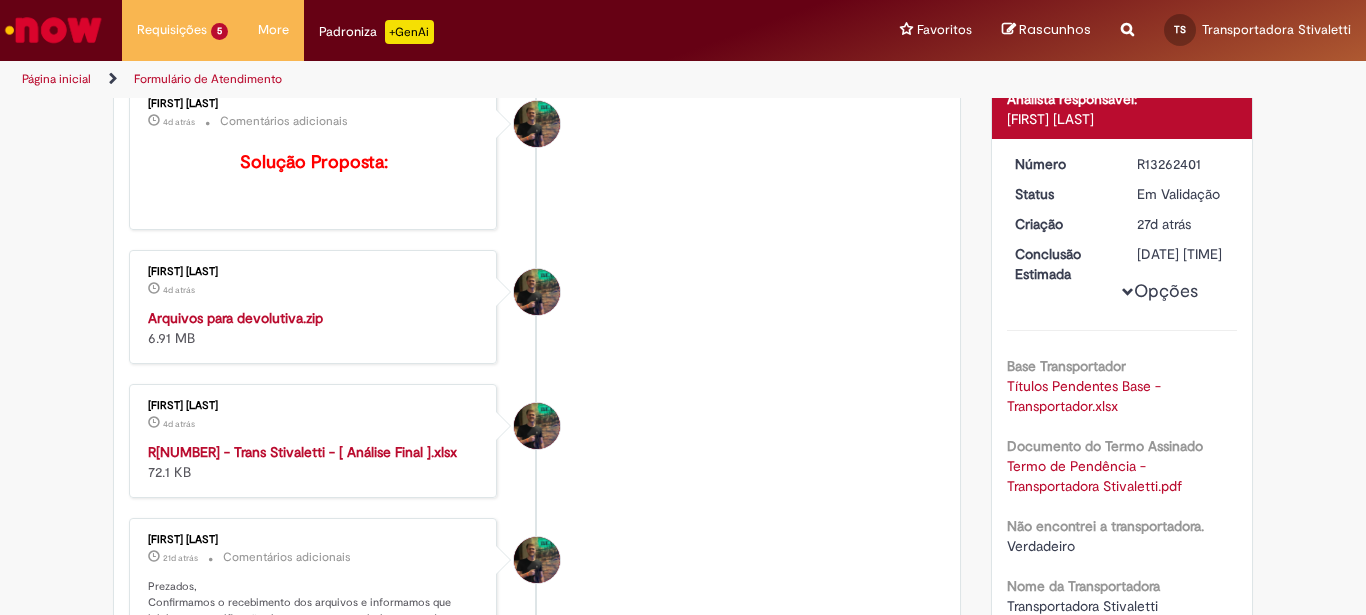 click at bounding box center (537, 302) 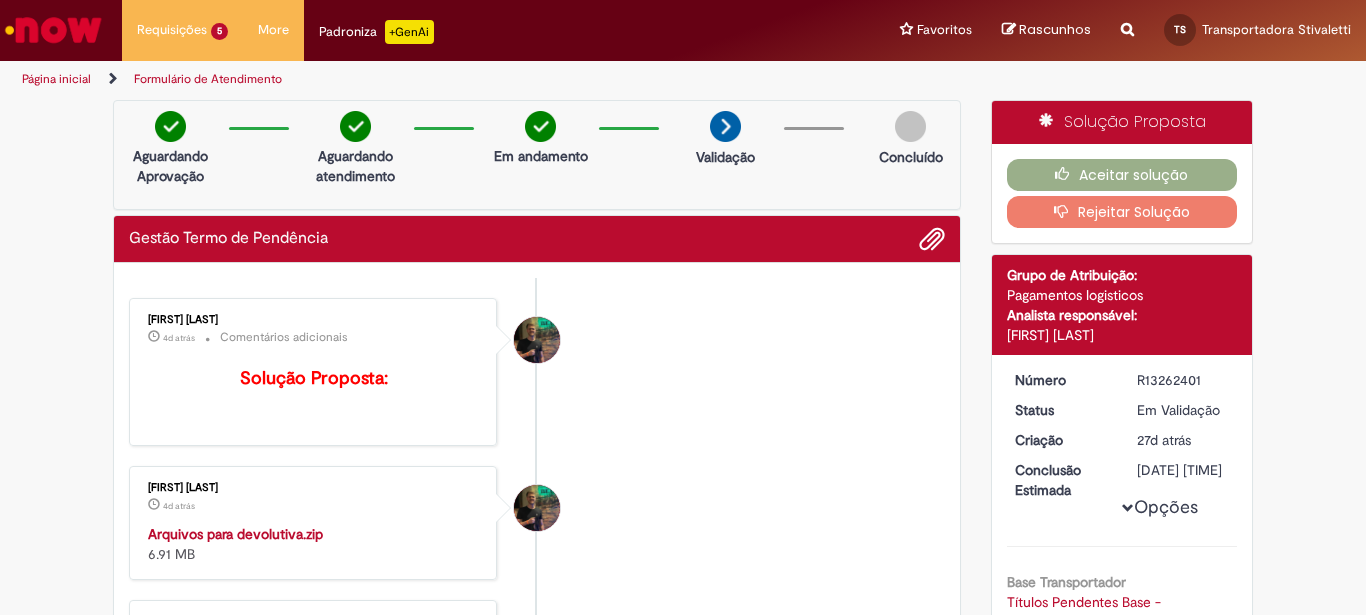 click on "Página inicial" at bounding box center [56, 79] 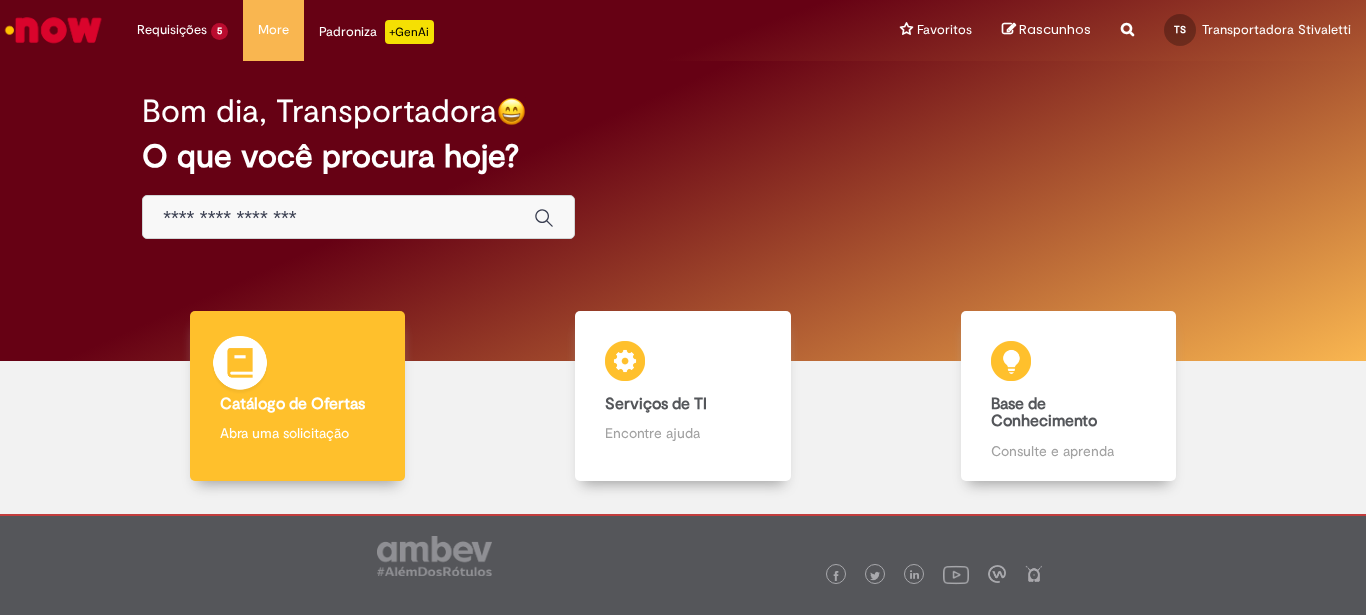click on "Catálogo de Ofertas
Catálogo de Ofertas
Abra uma solicitação" at bounding box center [297, 396] 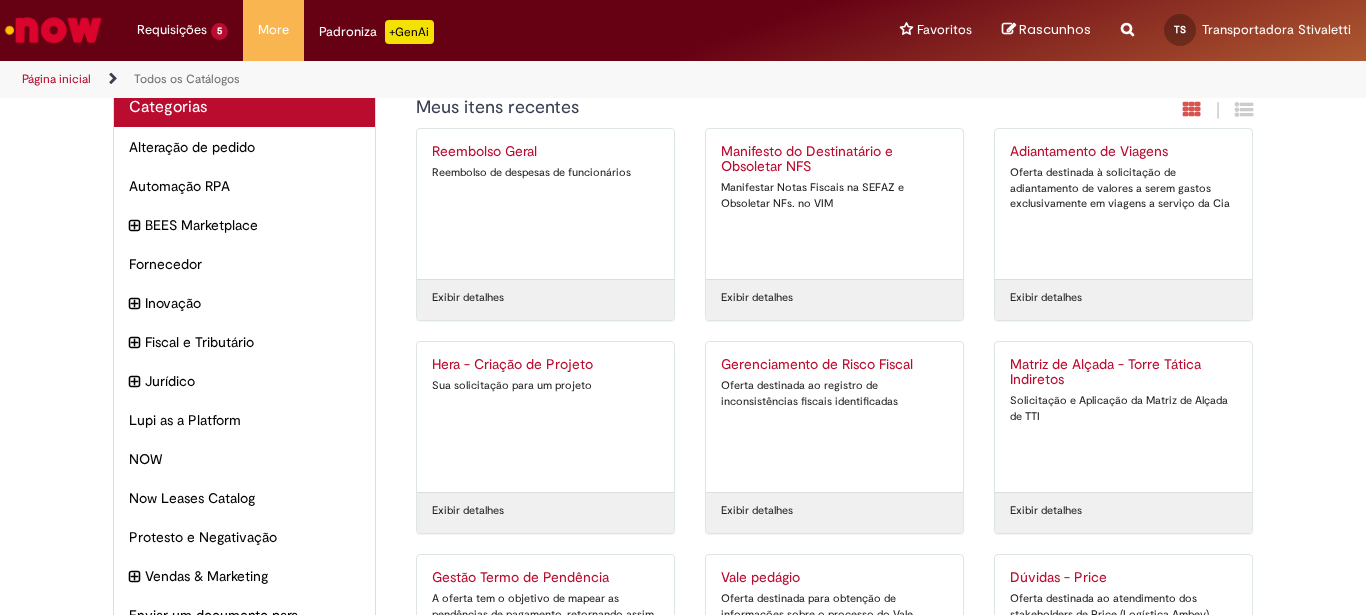 scroll, scrollTop: 0, scrollLeft: 0, axis: both 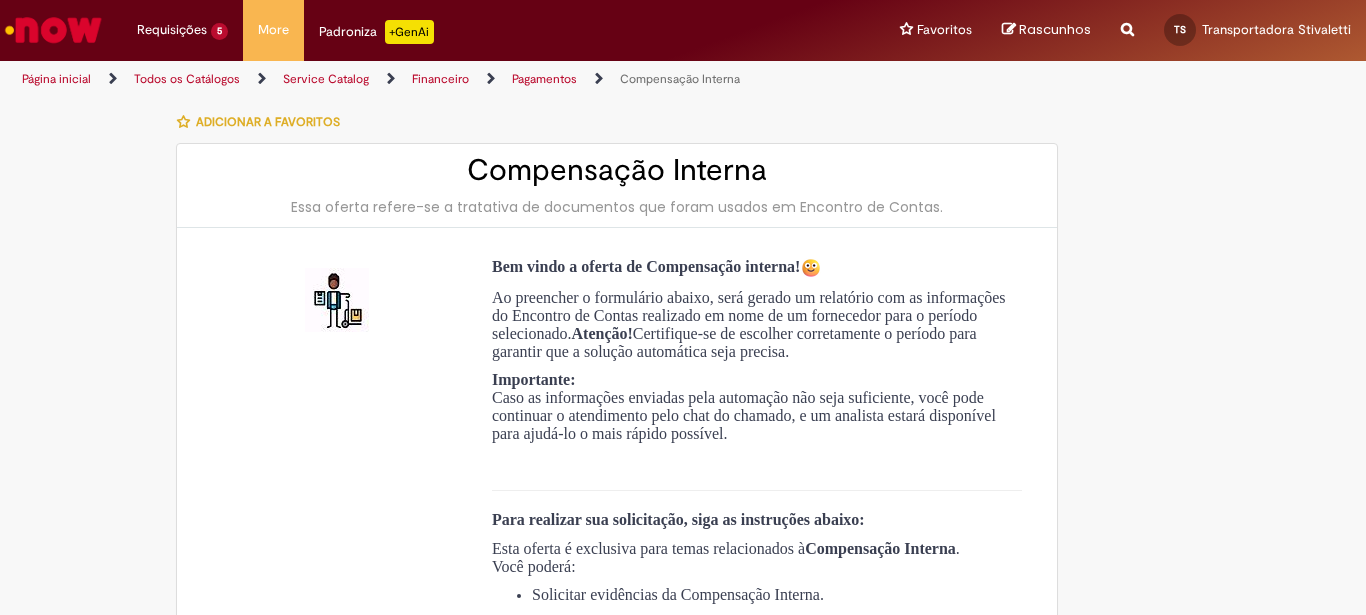 type on "**********" 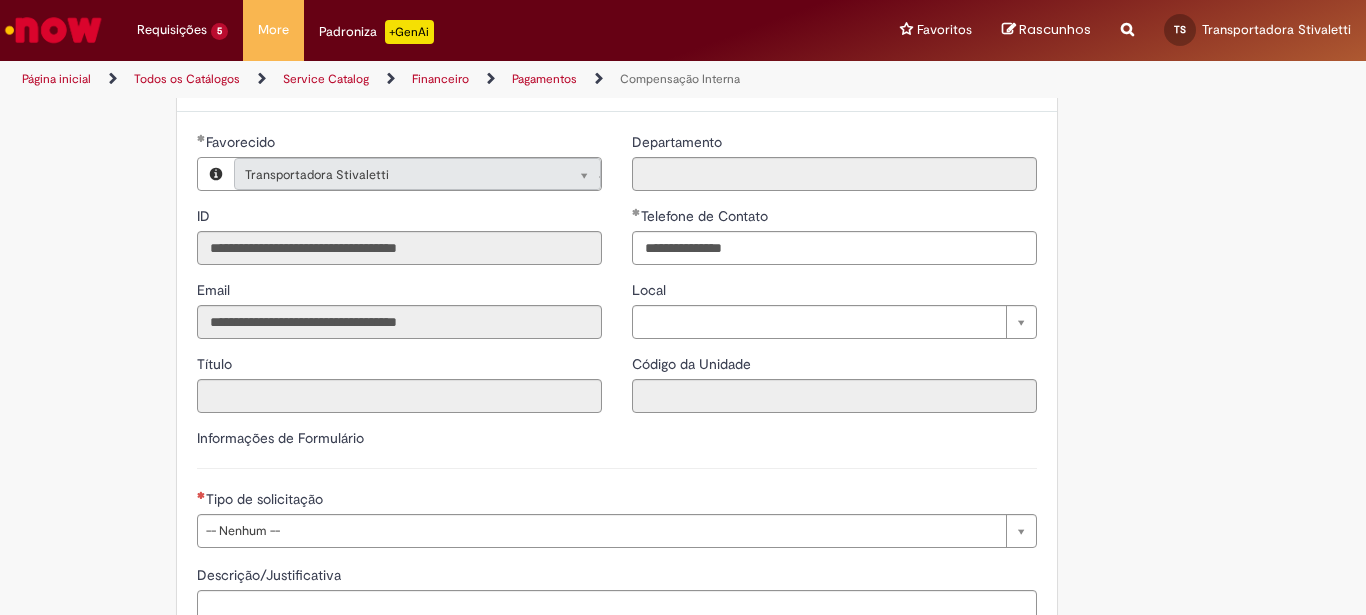 scroll, scrollTop: 972, scrollLeft: 0, axis: vertical 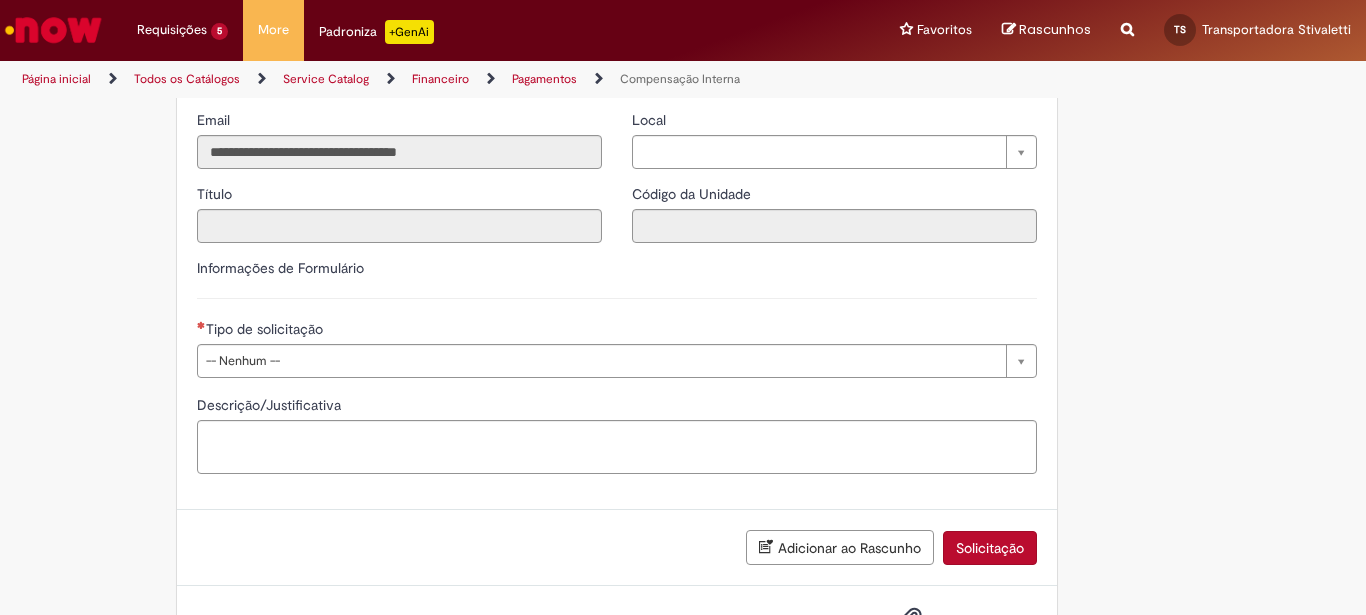 click on "Pular para o conteúdo da página
Requisições   5
Exibir Todas as Solicitações
Vale pedágio
5d atrás 5 dias atrás  R[NUMBER]
Gestão Termo de Pendência
27d atrás 27 dias atrás  R[NUMBER]
Vale pedágio
8 mês(es) atrás 8 meses atrás  R[NUMBER]
Gestão Termo de Pendência
11 mês(es) atrás 11 meses atrás  R[NUMBER]
Estadia e Custo Extra
cerca de um ano atrás cerca de um ano atrás  R[NUMBER]
Requisições   5
Exibir Todas as Solicitações
Vale pedágio
5d atrás 5 dias atrás  R[NUMBER]
Gestão Termo de Pendência
27d atrás 27 dias atrás  R[NUMBER]
Vale pedágio
8 mês(es) atrás 8 meses atrás  R[NUMBER]
Gestão Termo de Pendência" at bounding box center (683, 307) 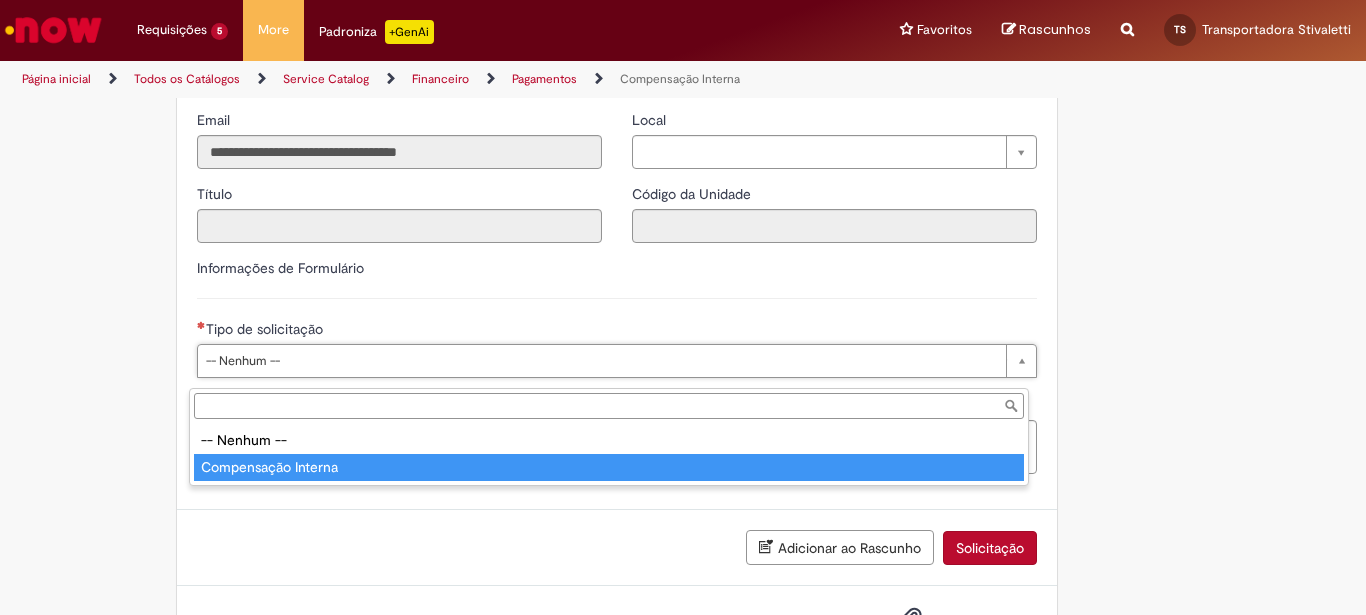 type on "**********" 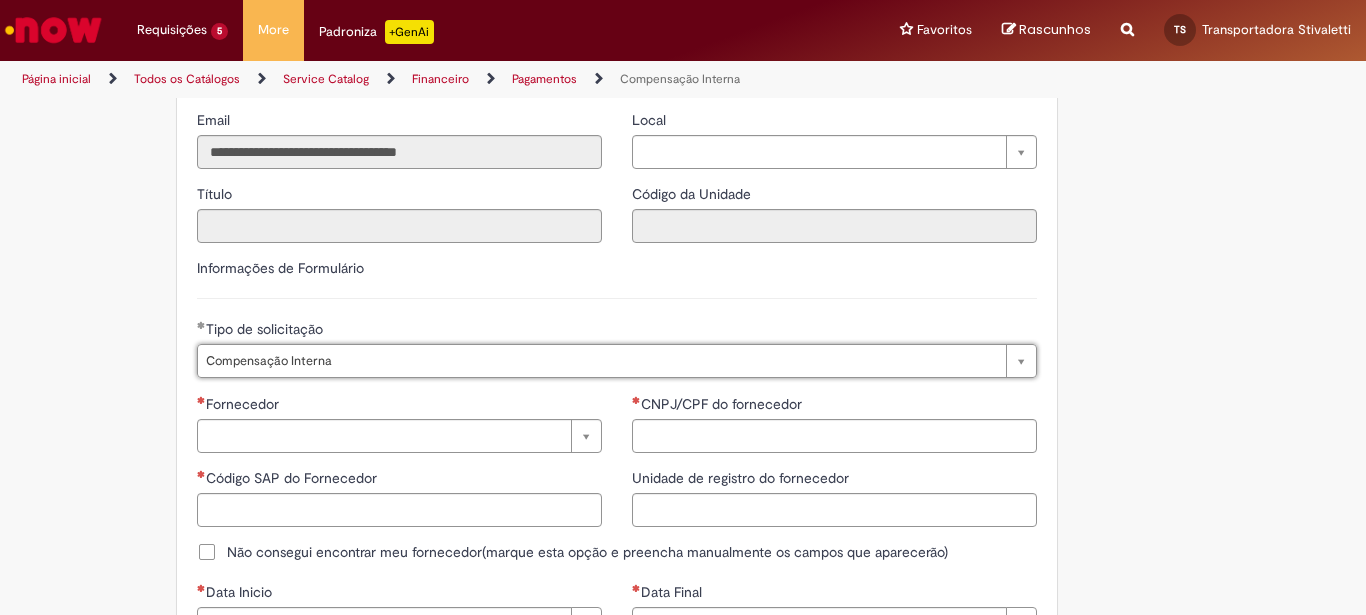 click on "Pular para o conteúdo da página
Requisições   5
Exibir Todas as Solicitações
Vale pedágio
5d atrás 5 dias atrás  R[NUMBER]
Gestão Termo de Pendência
27d atrás 27 dias atrás  R[NUMBER]
Vale pedágio
8 mês(es) atrás 8 meses atrás  R[NUMBER]
Gestão Termo de Pendência
11 mês(es) atrás 11 meses atrás  R[NUMBER]
Estadia e Custo Extra
cerca de um ano atrás cerca de um ano atrás  R[NUMBER]
Requisições   5
Exibir Todas as Solicitações
Vale pedágio
5d atrás 5 dias atrás  R[NUMBER]
Gestão Termo de Pendência
27d atrás 27 dias atrás  R[NUMBER]
Vale pedágio
8 mês(es) atrás 8 meses atrás  R[NUMBER]
Gestão Termo de Pendência" at bounding box center (683, 307) 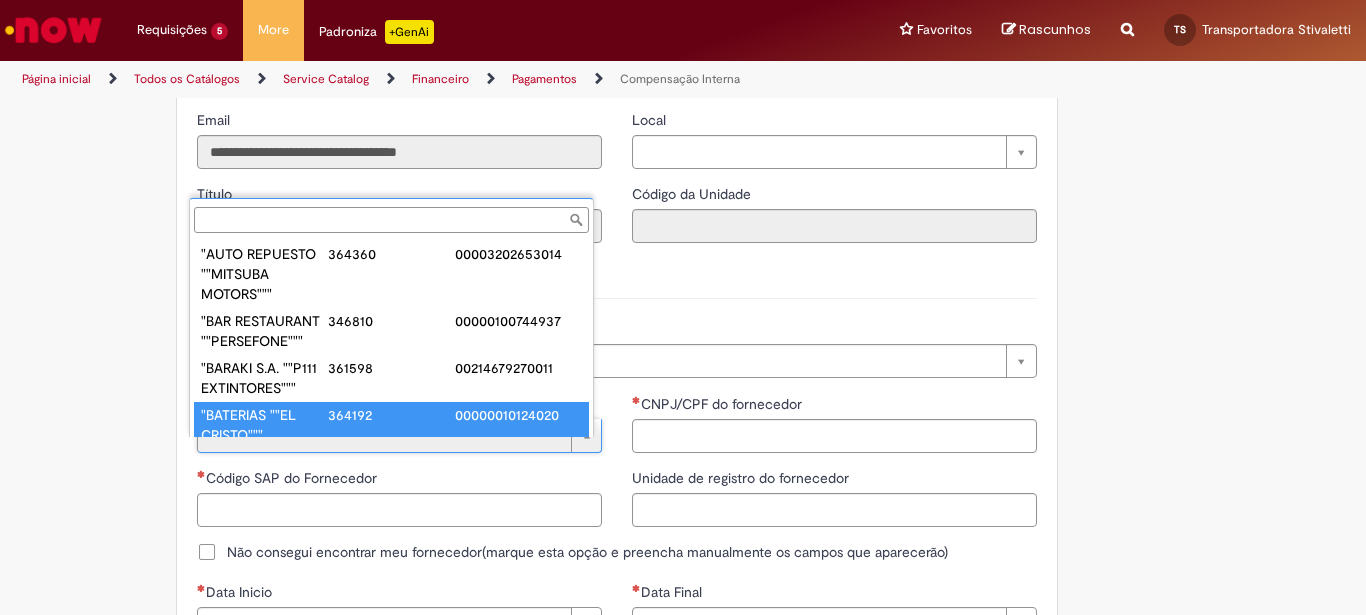 scroll, scrollTop: 8, scrollLeft: 0, axis: vertical 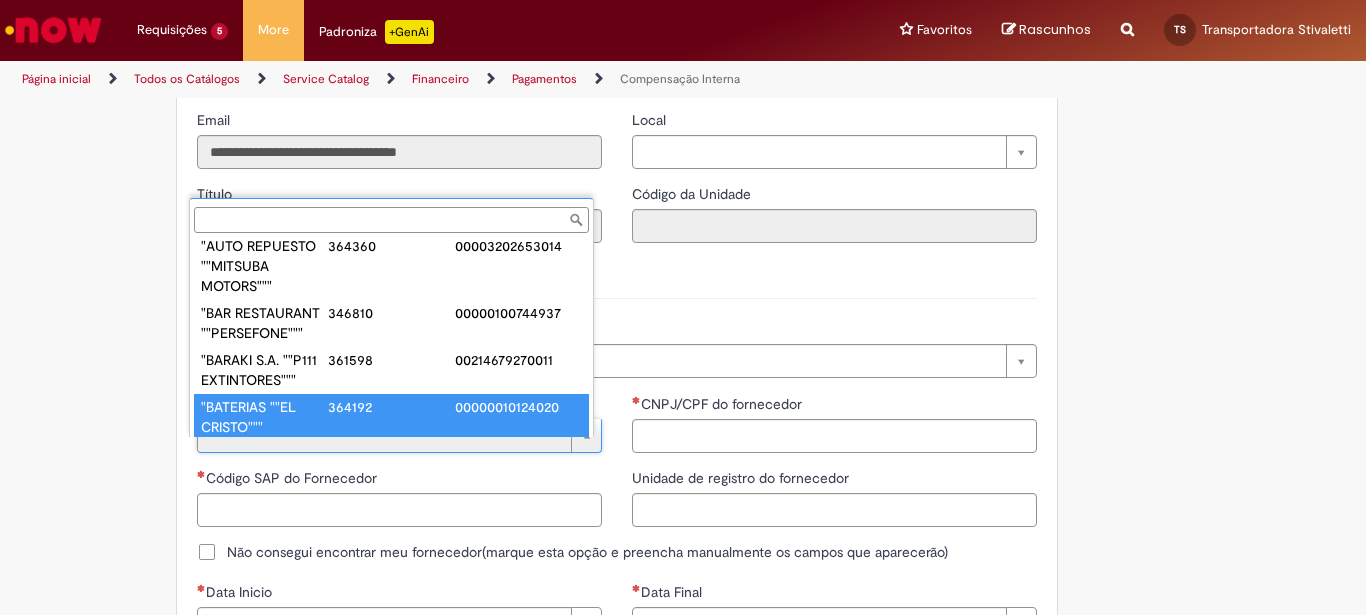 click on "Pular para o conteúdo da página
Requisições   5
Exibir Todas as Solicitações
Vale pedágio
5d atrás 5 dias atrás  R[NUMBER]
Gestão Termo de Pendência
27d atrás 27 dias atrás  R[NUMBER]
Vale pedágio
8 mês(es) atrás 8 meses atrás  R[NUMBER]
Gestão Termo de Pendência
11 mês(es) atrás 11 meses atrás  R[NUMBER]
Estadia e Custo Extra
cerca de um ano atrás cerca de um ano atrás  R[NUMBER]
Requisições   5
Exibir Todas as Solicitações
Vale pedágio
5d atrás 5 dias atrás  R[NUMBER]
Gestão Termo de Pendência
27d atrás 27 dias atrás  R[NUMBER]
Vale pedágio
8 mês(es) atrás 8 meses atrás  R[NUMBER]
Gestão Termo de Pendência" at bounding box center (683, 307) 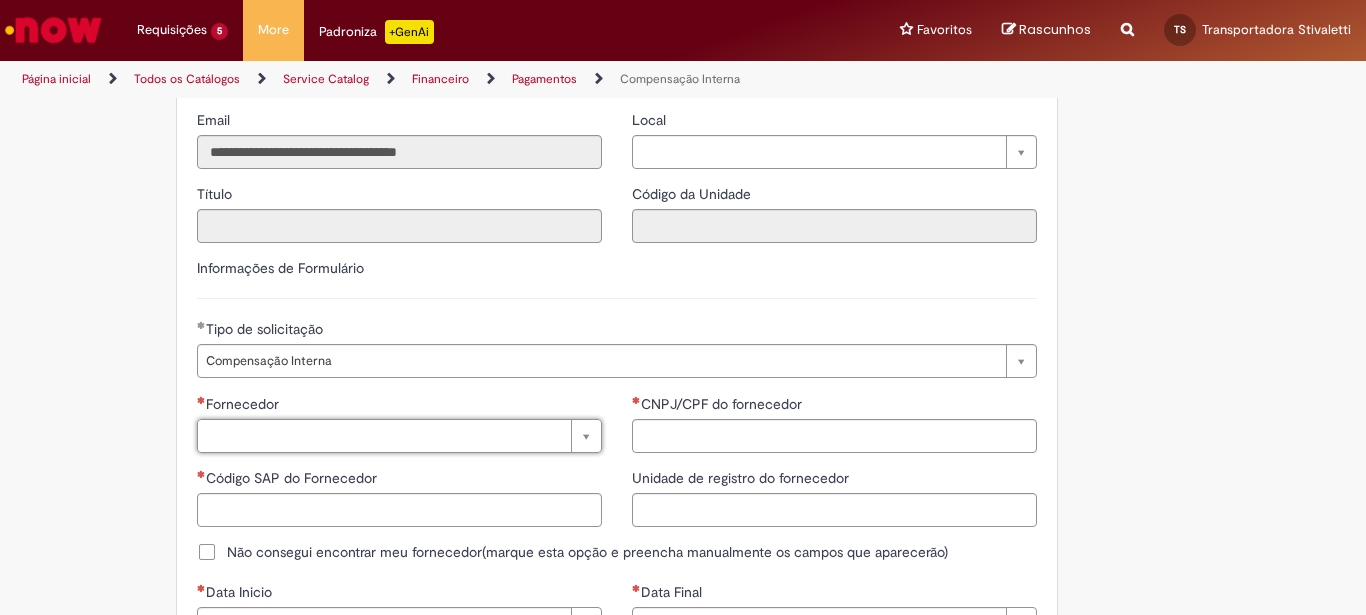 click on "Pular para o conteúdo da página
Requisições   5
Exibir Todas as Solicitações
Vale pedágio
5d atrás 5 dias atrás  R[NUMBER]
Gestão Termo de Pendência
27d atrás 27 dias atrás  R[NUMBER]
Vale pedágio
8 mês(es) atrás 8 meses atrás  R[NUMBER]
Gestão Termo de Pendência
11 mês(es) atrás 11 meses atrás  R[NUMBER]
Estadia e Custo Extra
cerca de um ano atrás cerca de um ano atrás  R[NUMBER]
Requisições   5
Exibir Todas as Solicitações
Vale pedágio
5d atrás 5 dias atrás  R[NUMBER]
Gestão Termo de Pendência
27d atrás 27 dias atrás  R[NUMBER]
Vale pedágio
8 mês(es) atrás 8 meses atrás  R[NUMBER]
Gestão Termo de Pendência" at bounding box center [683, 307] 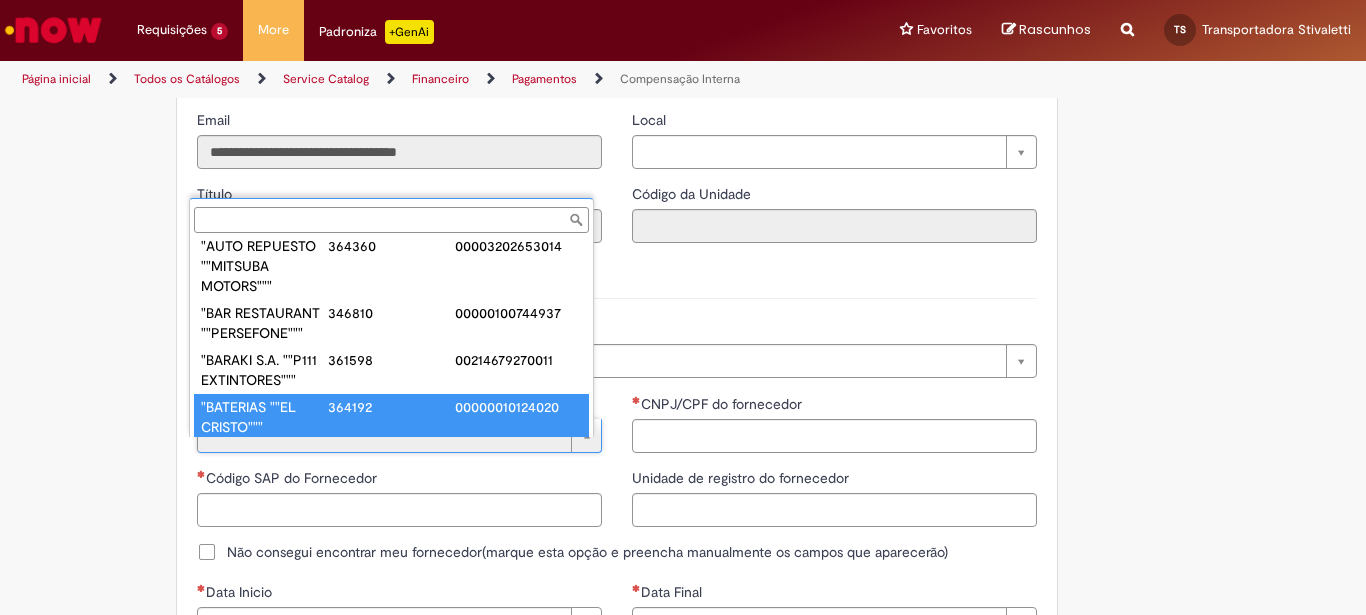 scroll, scrollTop: 8, scrollLeft: 0, axis: vertical 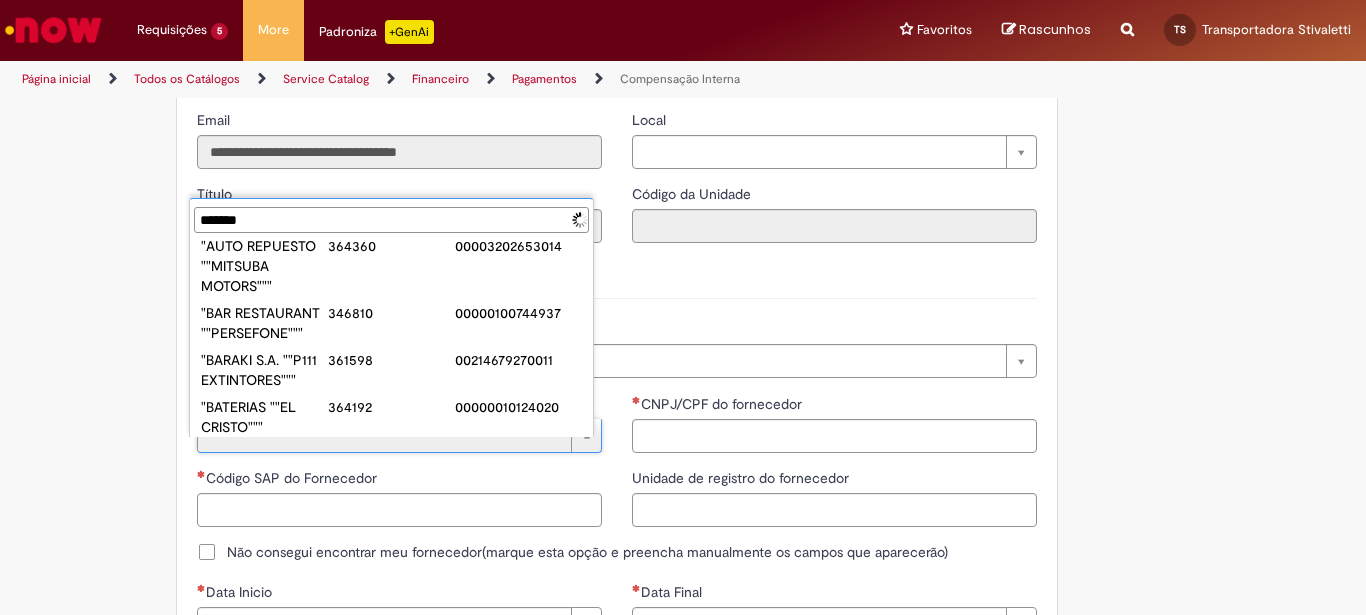 type on "********" 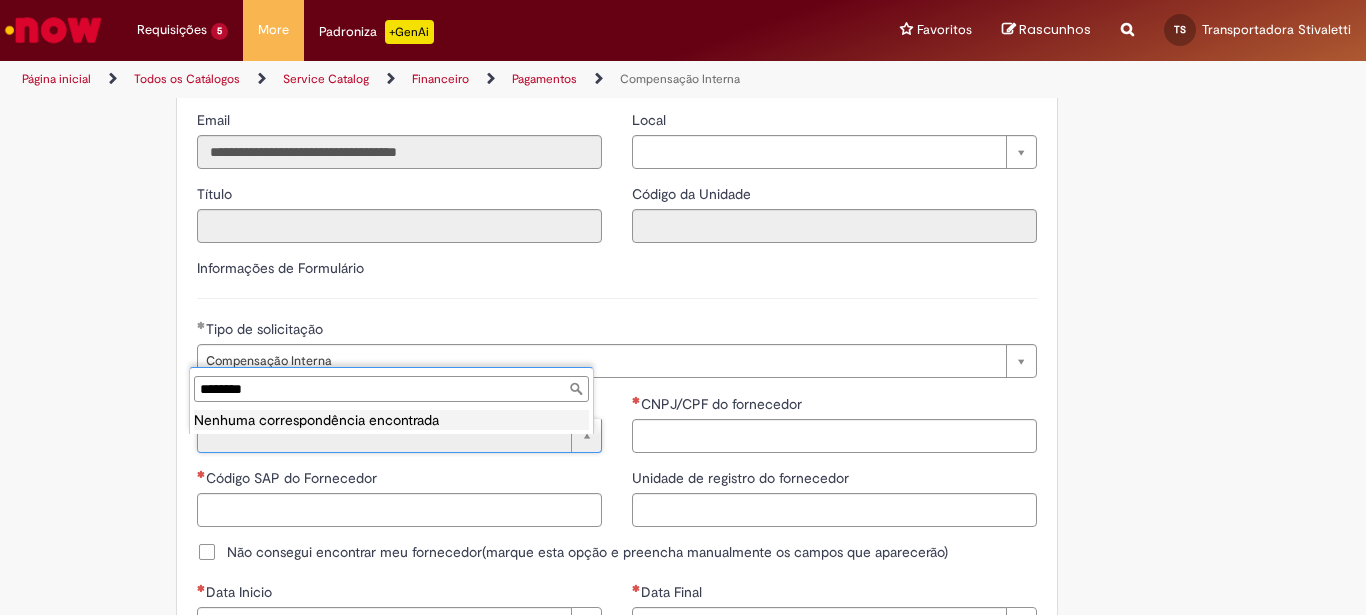 scroll, scrollTop: 0, scrollLeft: 0, axis: both 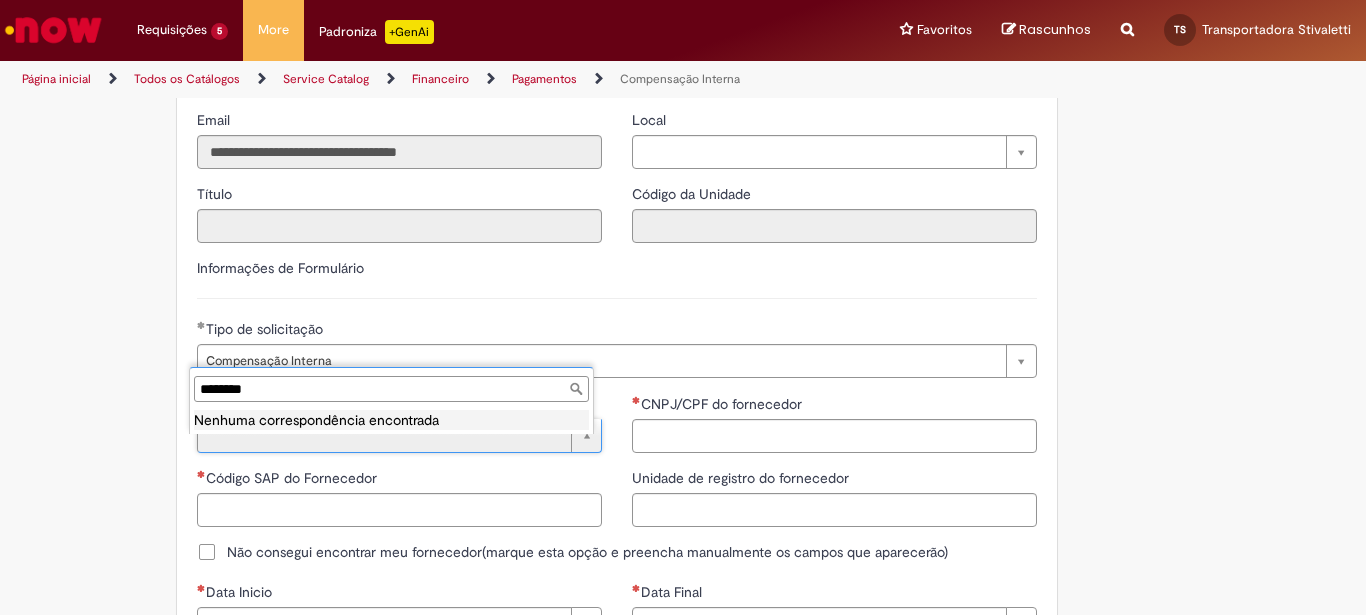 click on "********" at bounding box center (391, 389) 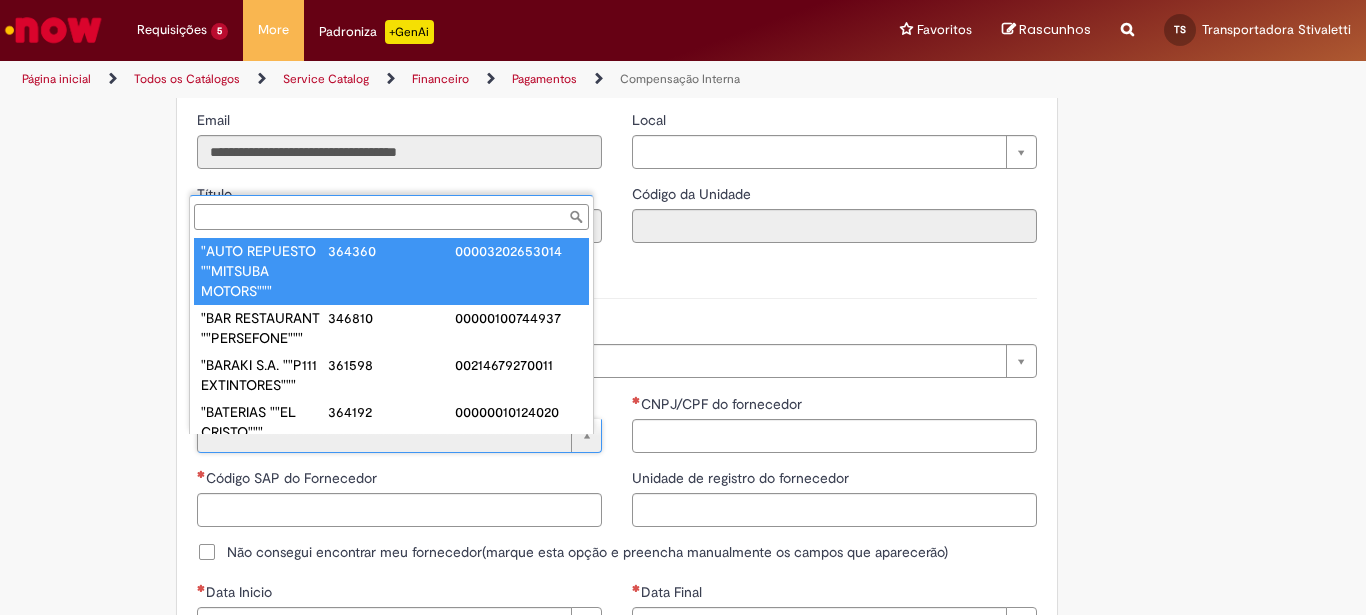 click on "Pular para o conteúdo da página
Requisições   5
Exibir Todas as Solicitações
Vale pedágio
5d atrás 5 dias atrás  R[NUMBER]
Gestão Termo de Pendência
27d atrás 27 dias atrás  R[NUMBER]
Vale pedágio
8 mês(es) atrás 8 meses atrás  R[NUMBER]
Gestão Termo de Pendência
11 mês(es) atrás 11 meses atrás  R[NUMBER]
Estadia e Custo Extra
cerca de um ano atrás cerca de um ano atrás  R[NUMBER]
Requisições   5
Exibir Todas as Solicitações
Vale pedágio
5d atrás 5 dias atrás  R[NUMBER]
Gestão Termo de Pendência
27d atrás 27 dias atrás  R[NUMBER]
Vale pedágio
8 mês(es) atrás 8 meses atrás  R[NUMBER]
Gestão Termo de Pendência" at bounding box center (683, 307) 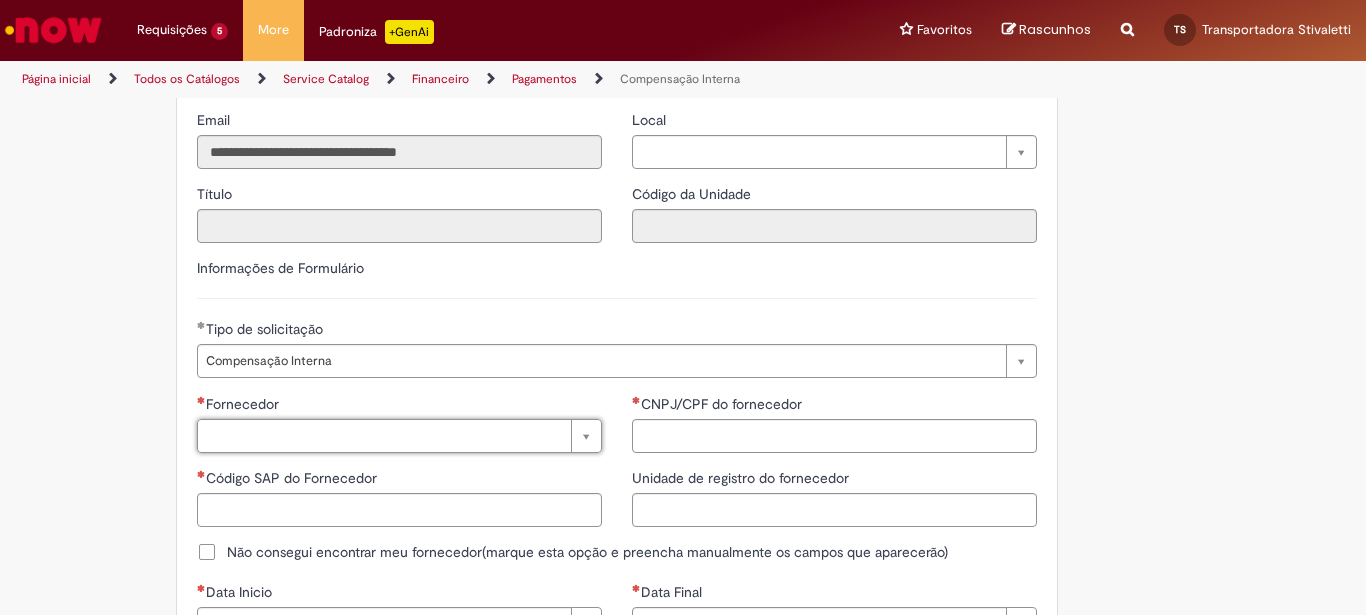 click on "Pular para o conteúdo da página
Requisições   5
Exibir Todas as Solicitações
Vale pedágio
5d atrás 5 dias atrás  R[NUMBER]
Gestão Termo de Pendência
27d atrás 27 dias atrás  R[NUMBER]
Vale pedágio
8 mês(es) atrás 8 meses atrás  R[NUMBER]
Gestão Termo de Pendência
11 mês(es) atrás 11 meses atrás  R[NUMBER]
Estadia e Custo Extra
cerca de um ano atrás cerca de um ano atrás  R[NUMBER]
Requisições   5
Exibir Todas as Solicitações
Vale pedágio
5d atrás 5 dias atrás  R[NUMBER]
Gestão Termo de Pendência
27d atrás 27 dias atrás  R[NUMBER]
Vale pedágio
8 mês(es) atrás 8 meses atrás  R[NUMBER]
Gestão Termo de Pendência" at bounding box center (683, 307) 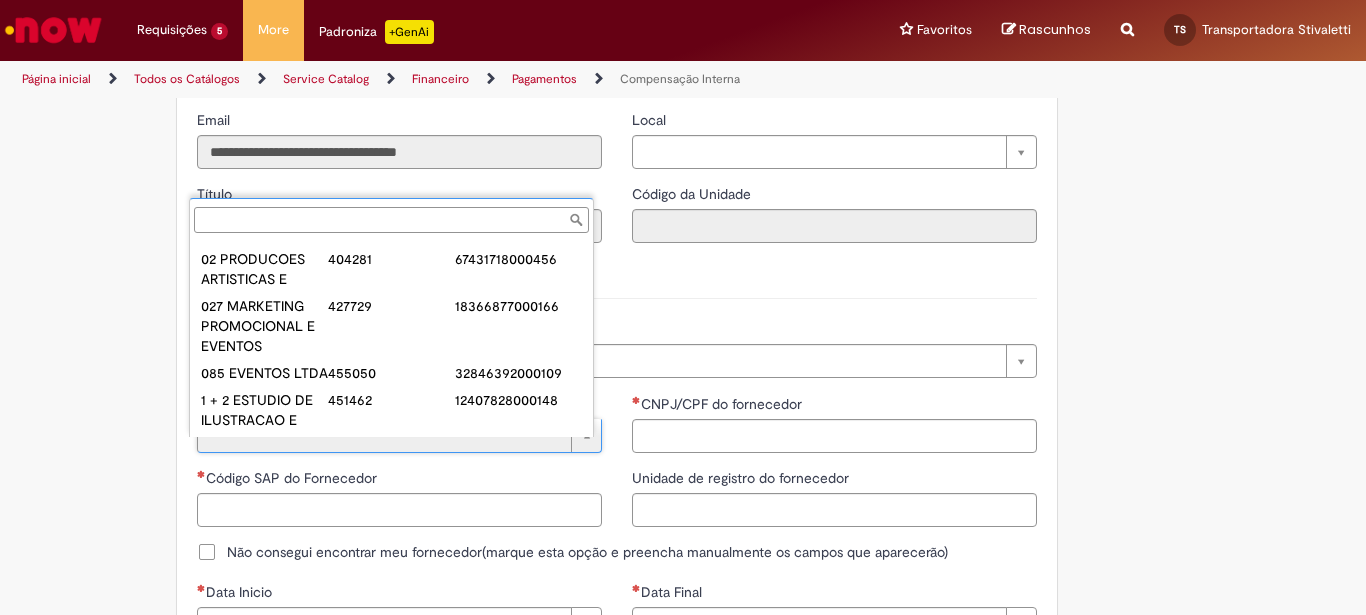 scroll, scrollTop: 2396, scrollLeft: 0, axis: vertical 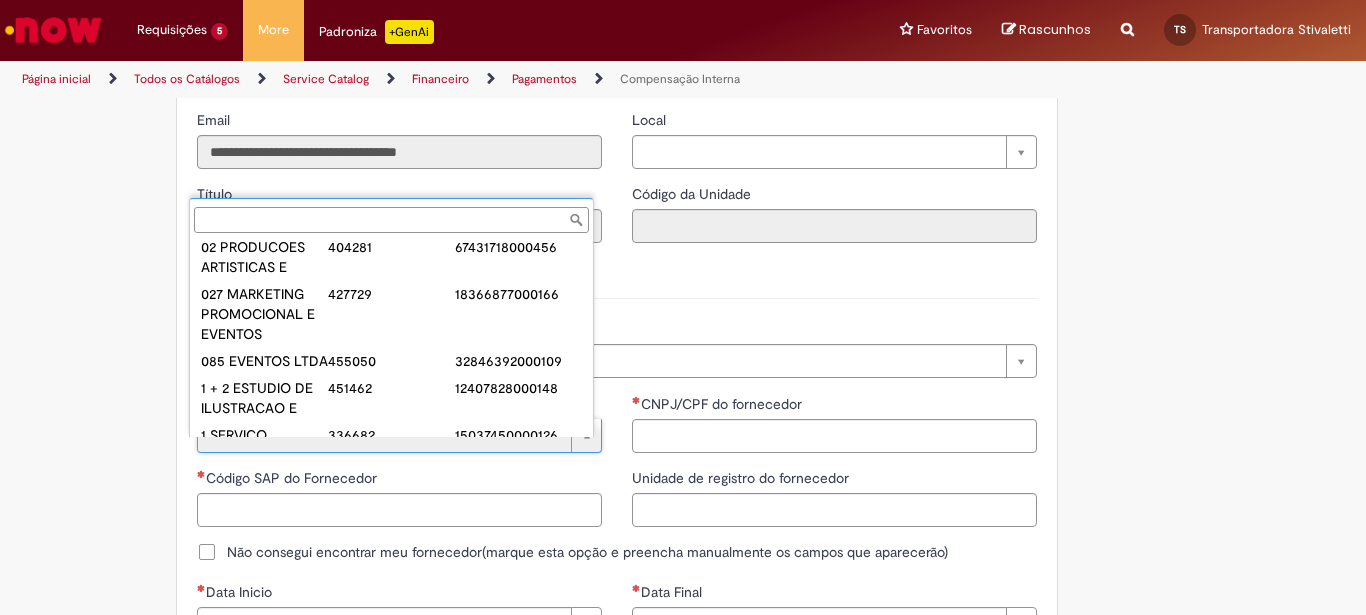 click on "Fornecedor" at bounding box center (391, 220) 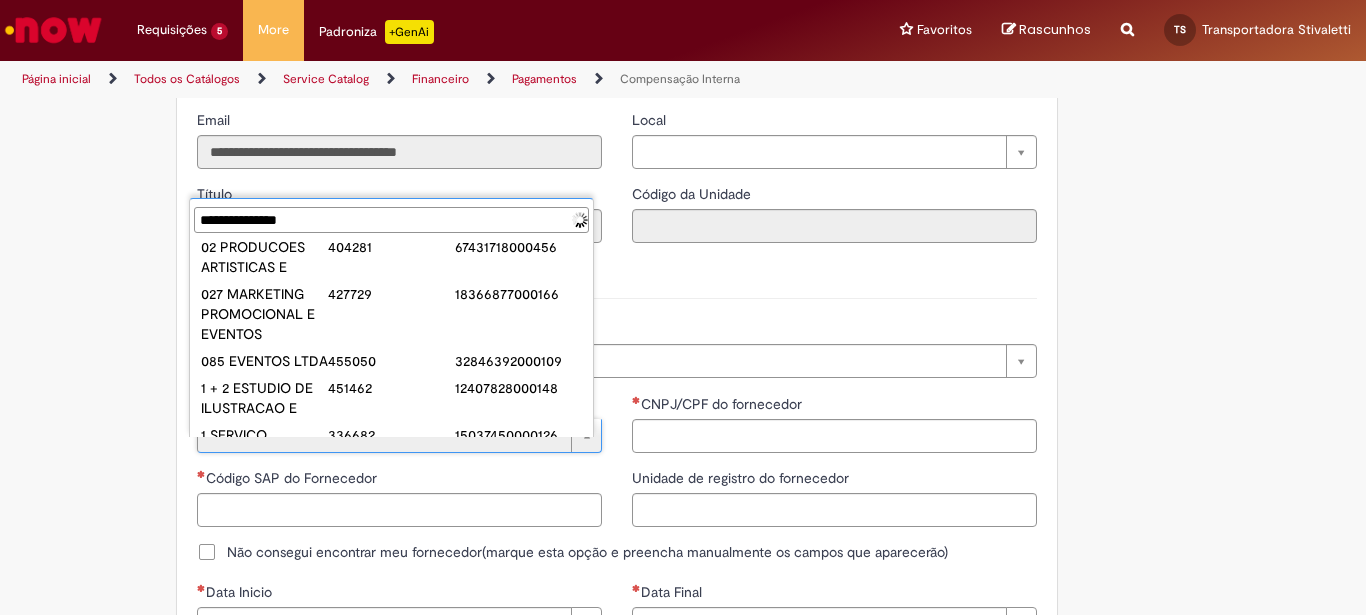 scroll, scrollTop: 0, scrollLeft: 0, axis: both 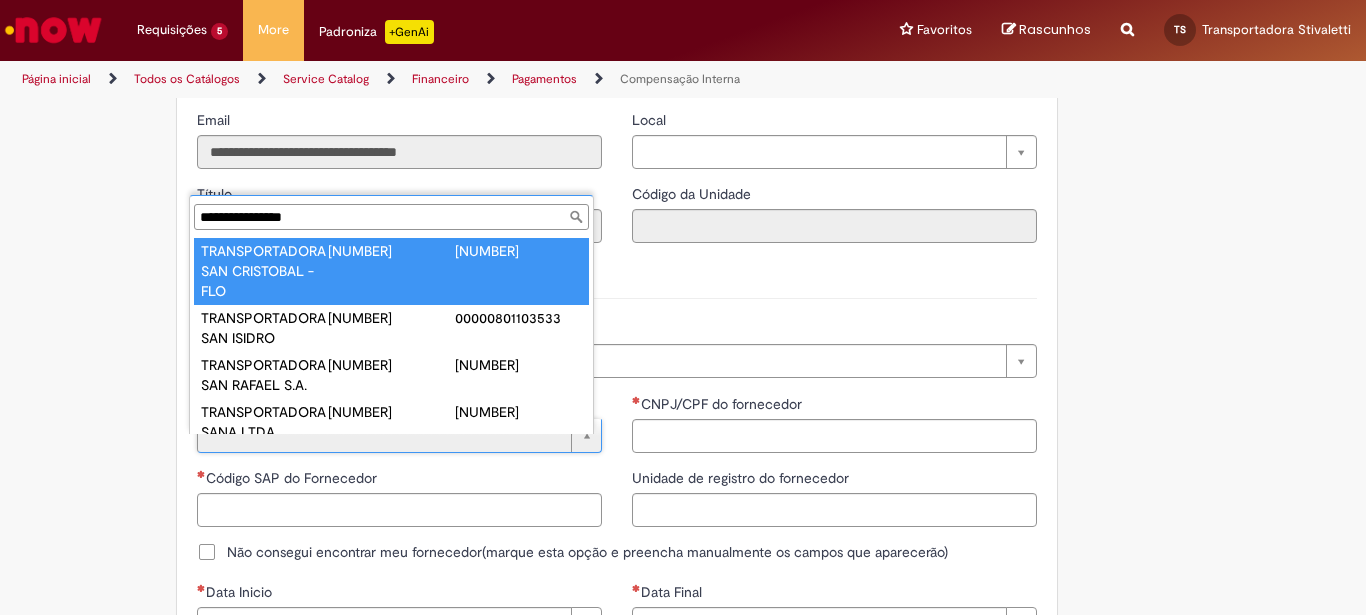click on "**********" at bounding box center [391, 217] 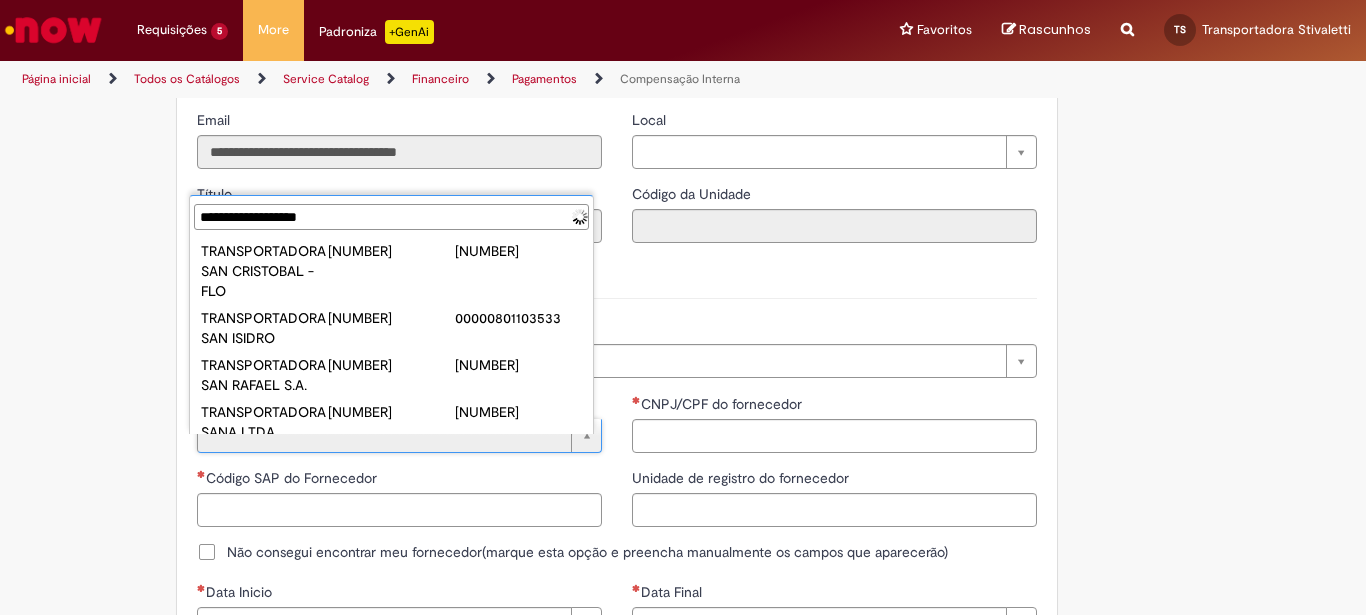type on "**********" 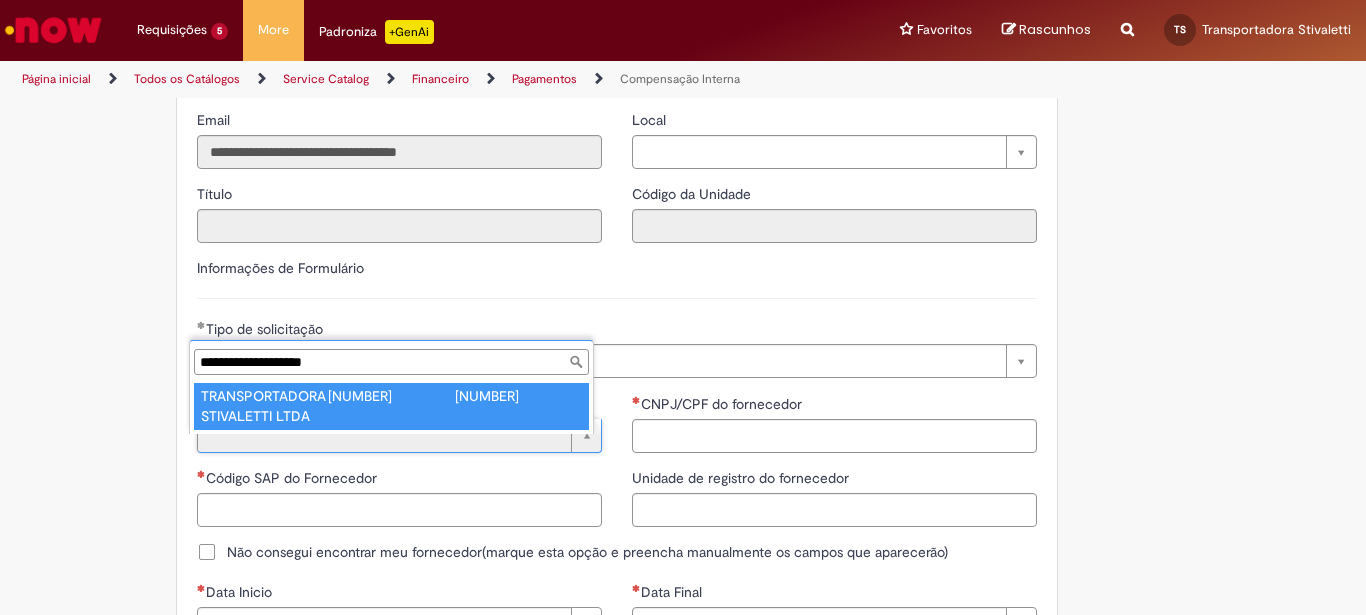 type on "**********" 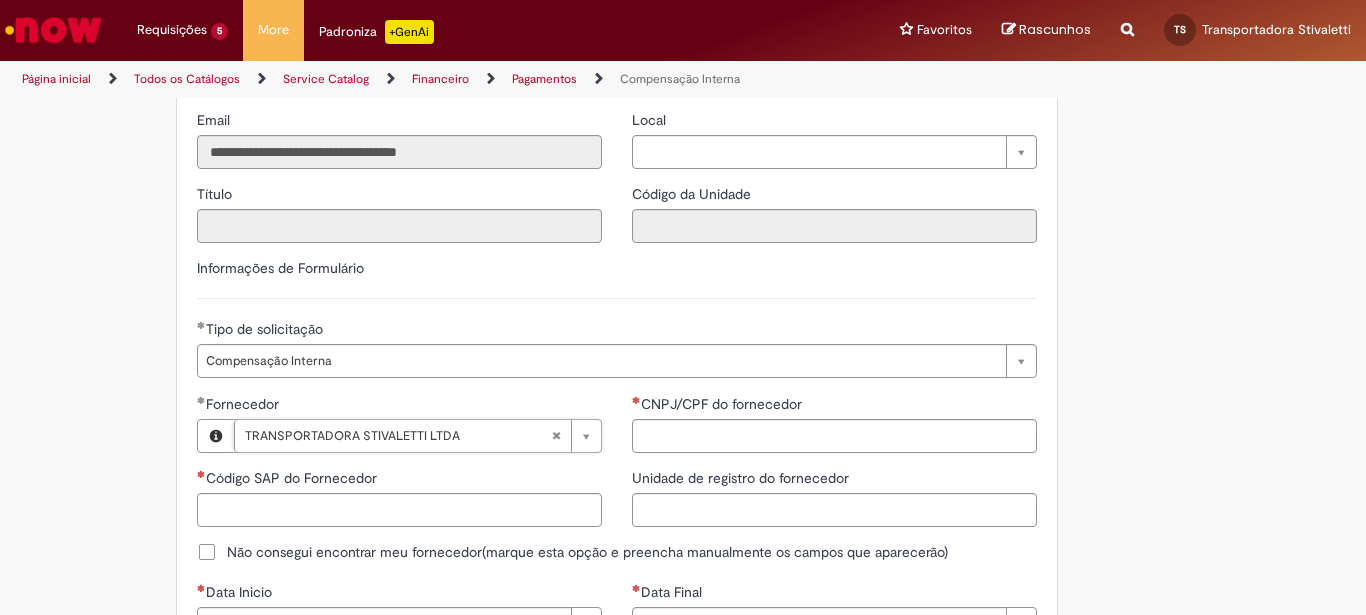 type on "******" 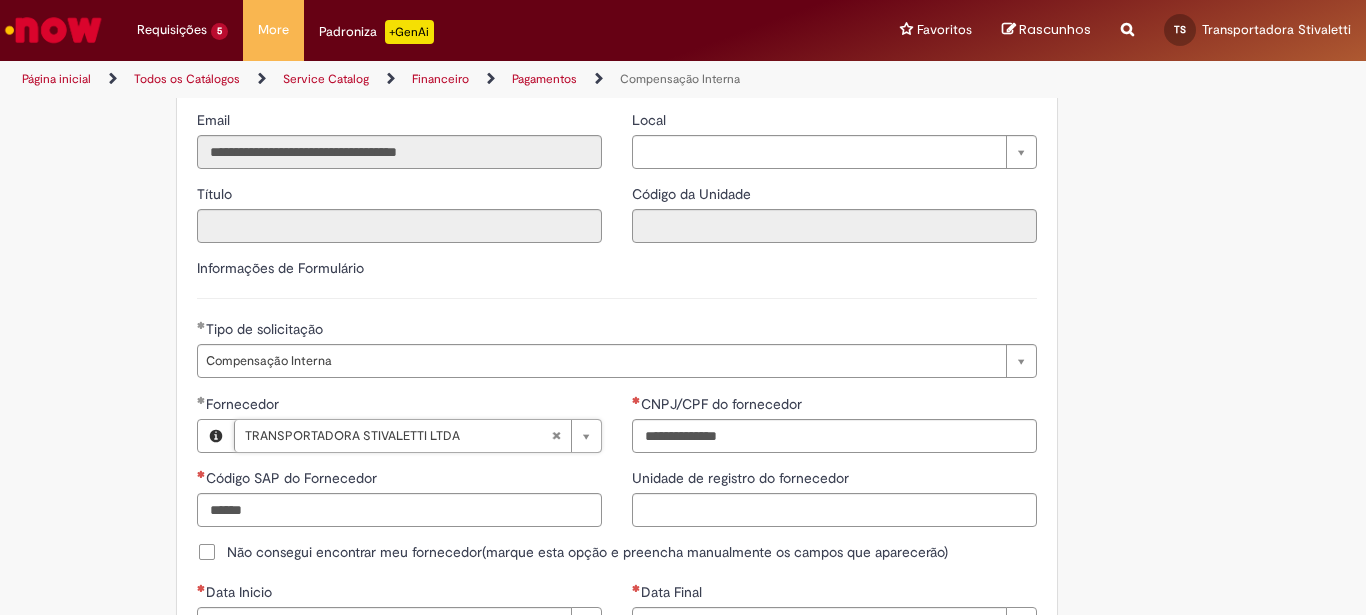 scroll, scrollTop: 0, scrollLeft: 239, axis: horizontal 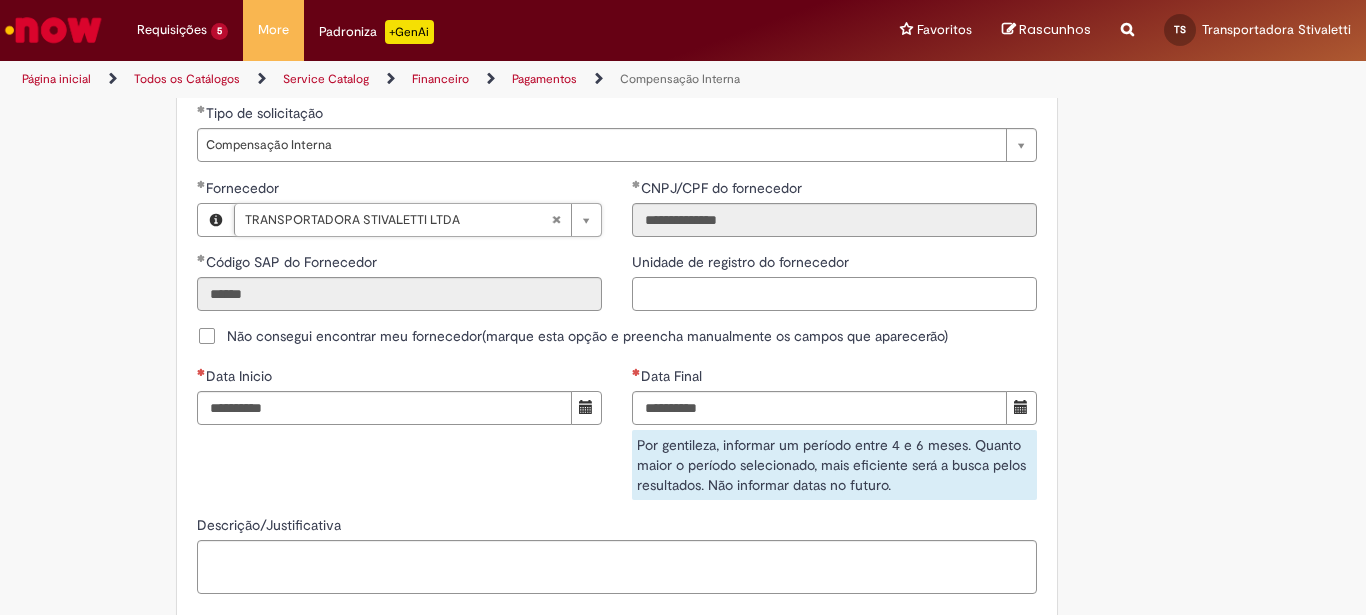 click on "Unidade de registro do fornecedor" at bounding box center (834, 294) 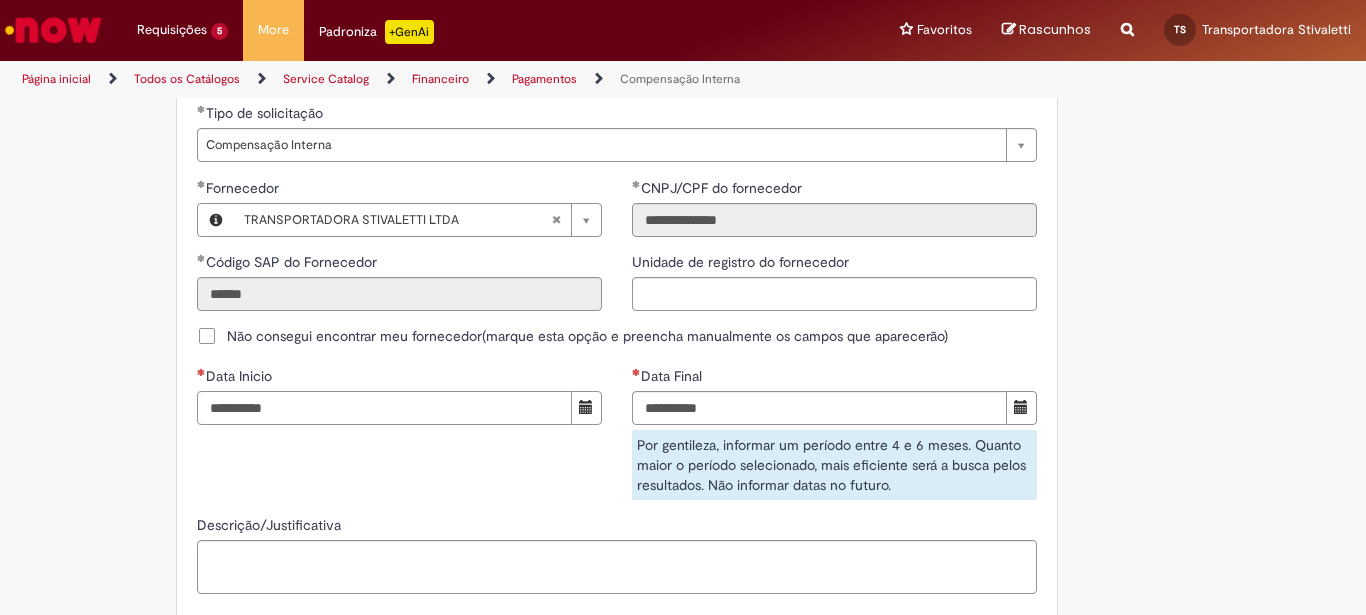 click on "Data Inicio" at bounding box center [384, 408] 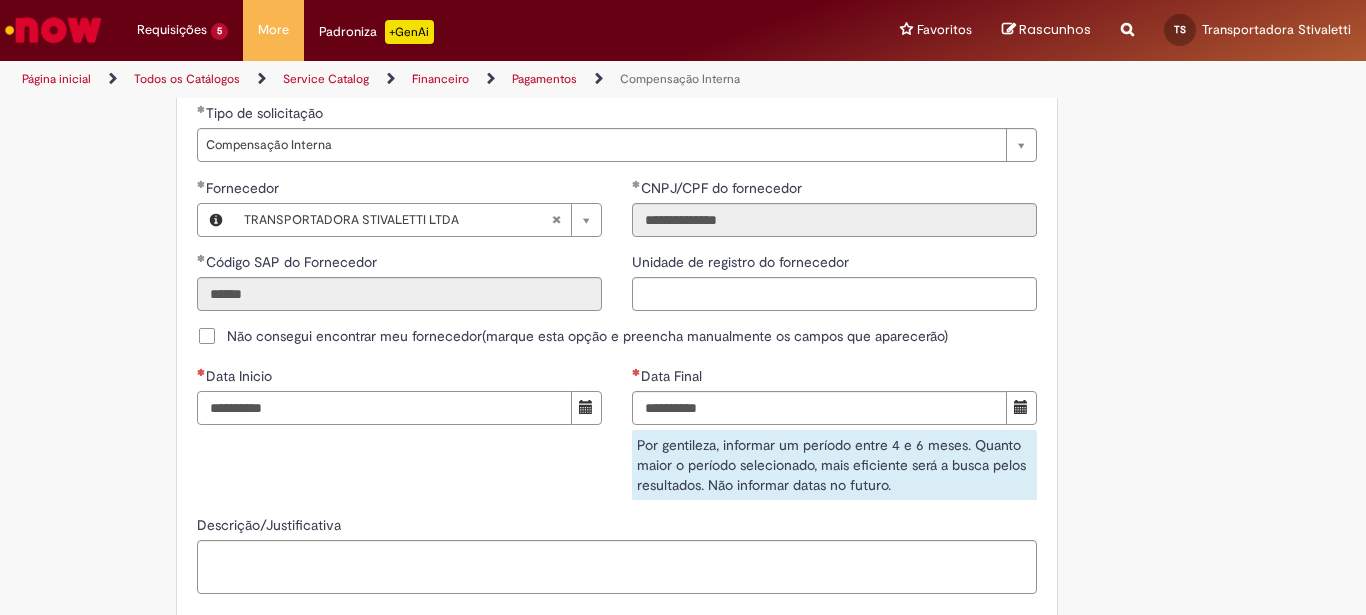 type on "**********" 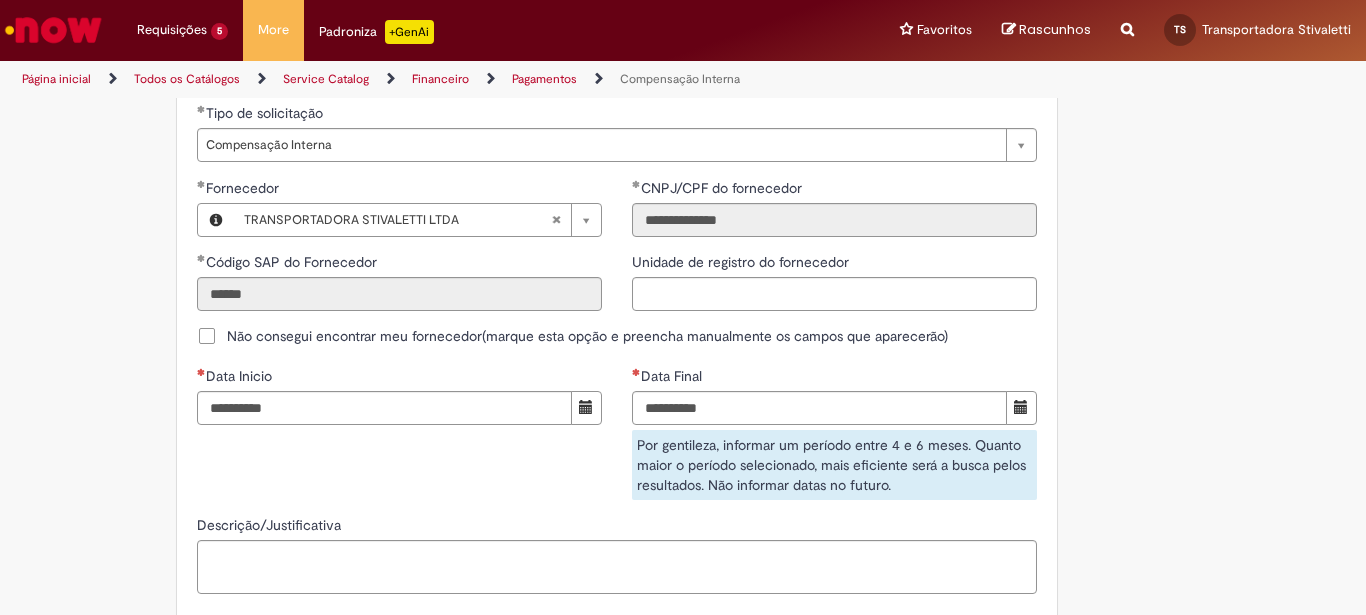 type 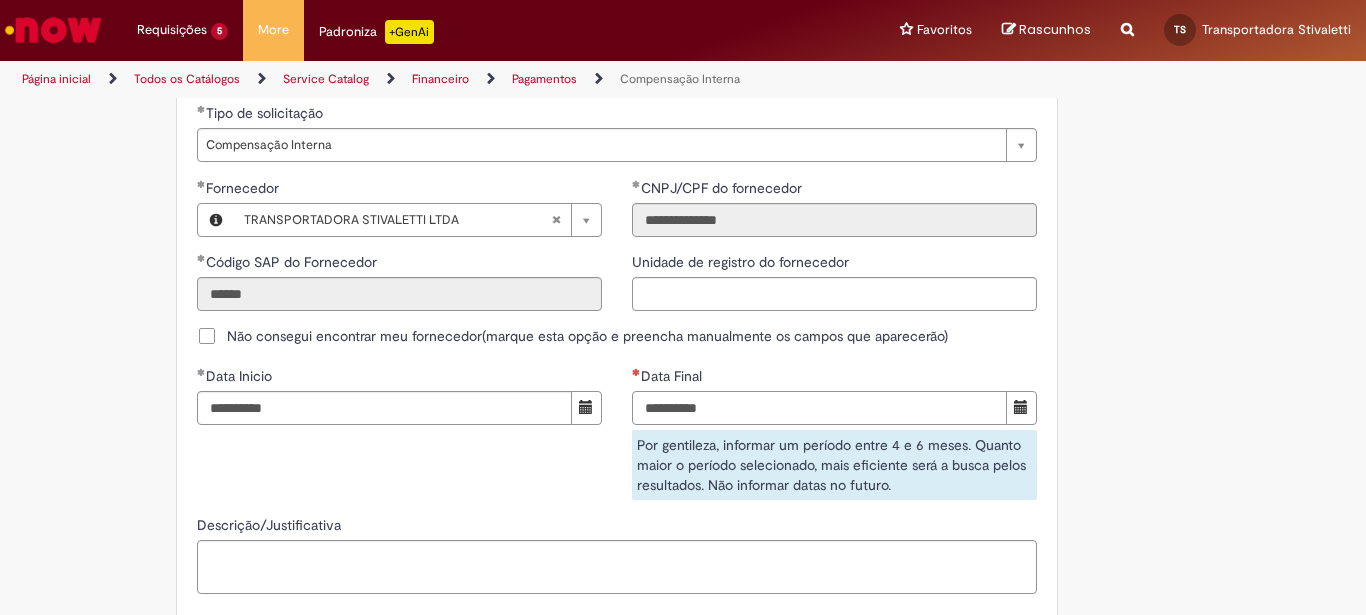 type on "**********" 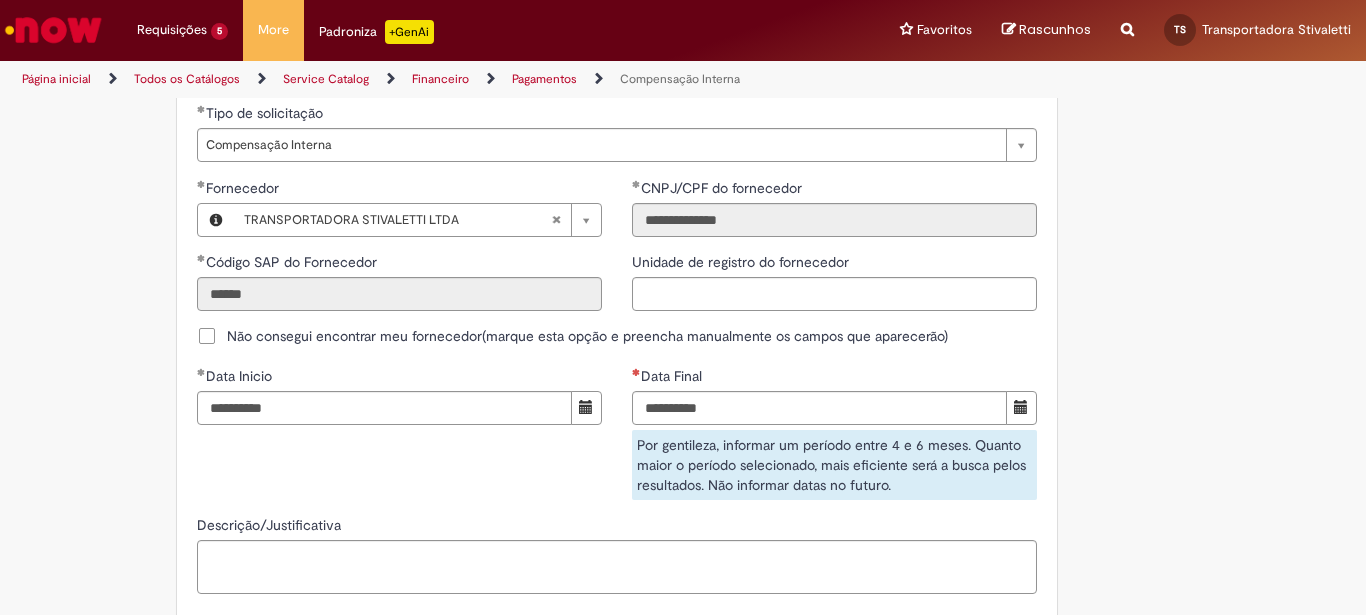 click on "**********" at bounding box center [617, 440] 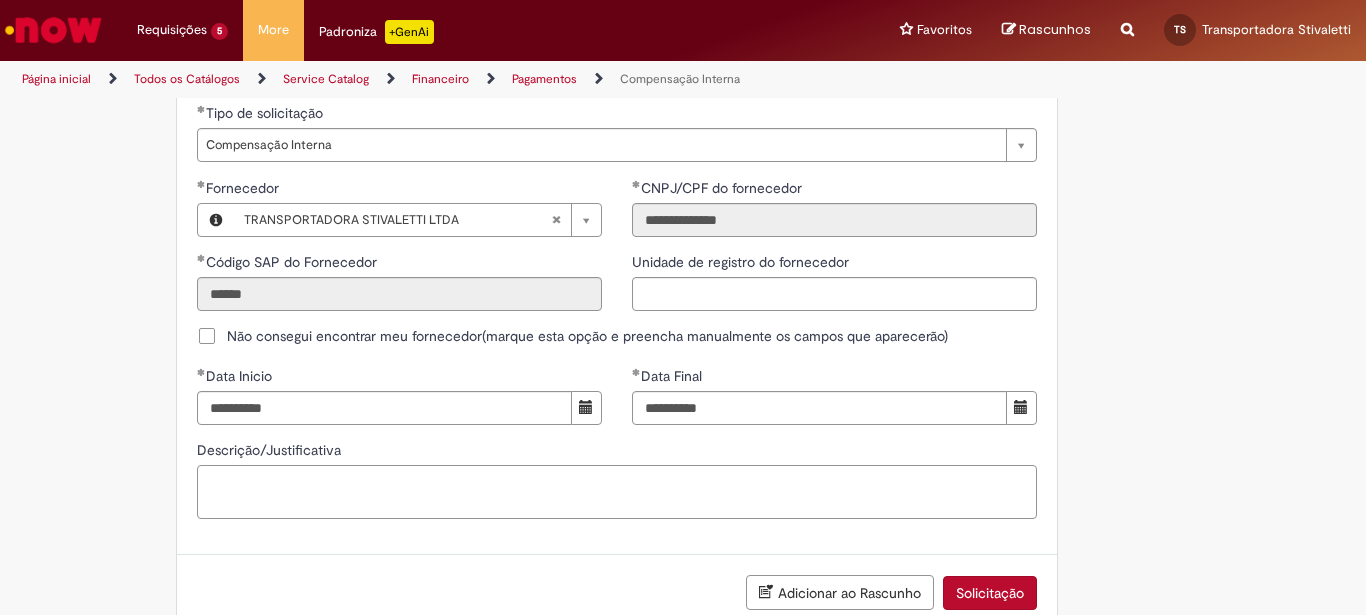 click on "Descrição/Justificativa" at bounding box center (617, 492) 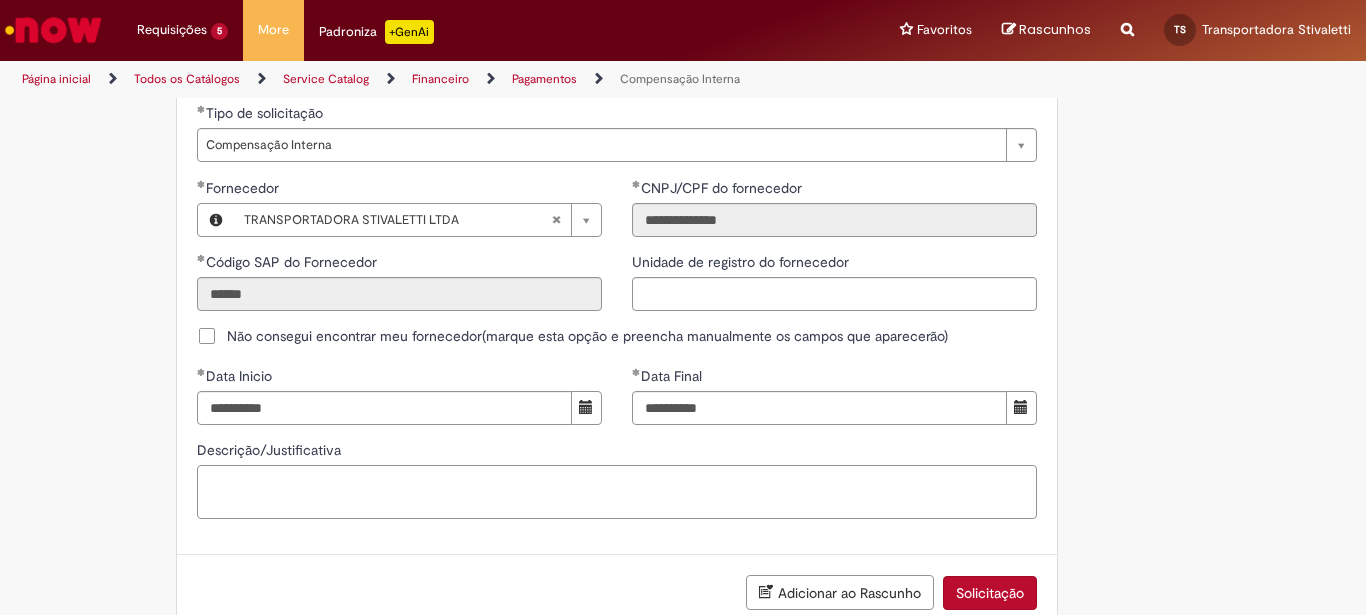 click on "Descrição/Justificativa" at bounding box center [617, 492] 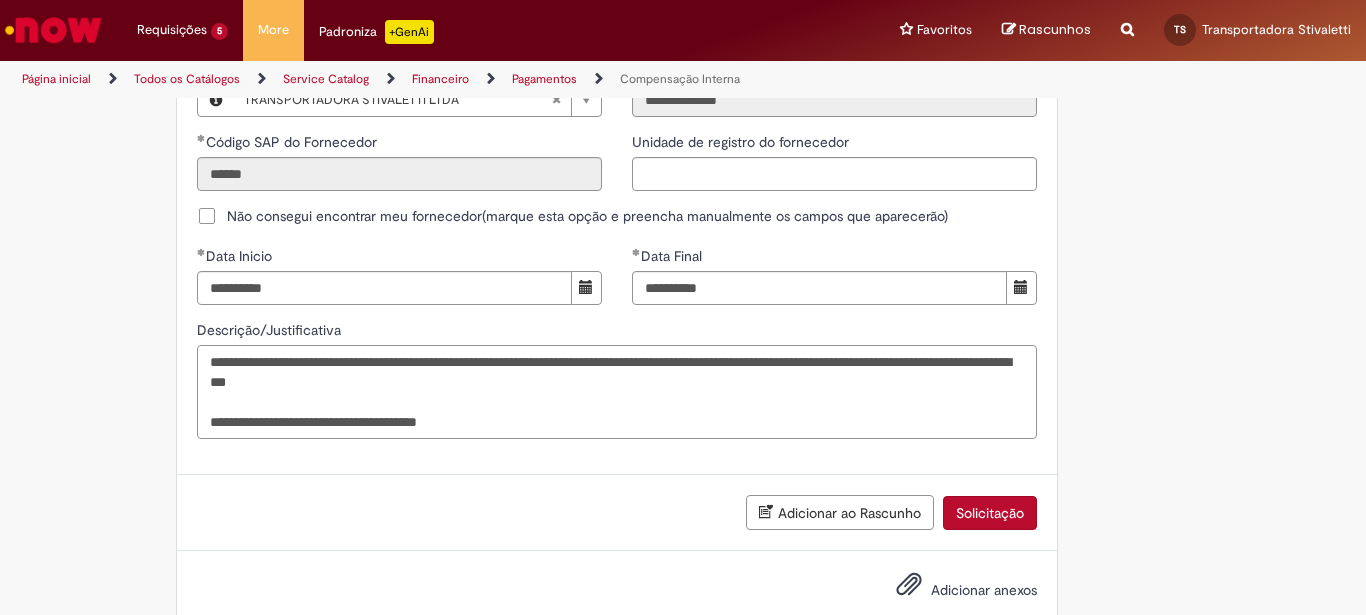 scroll, scrollTop: 1367, scrollLeft: 0, axis: vertical 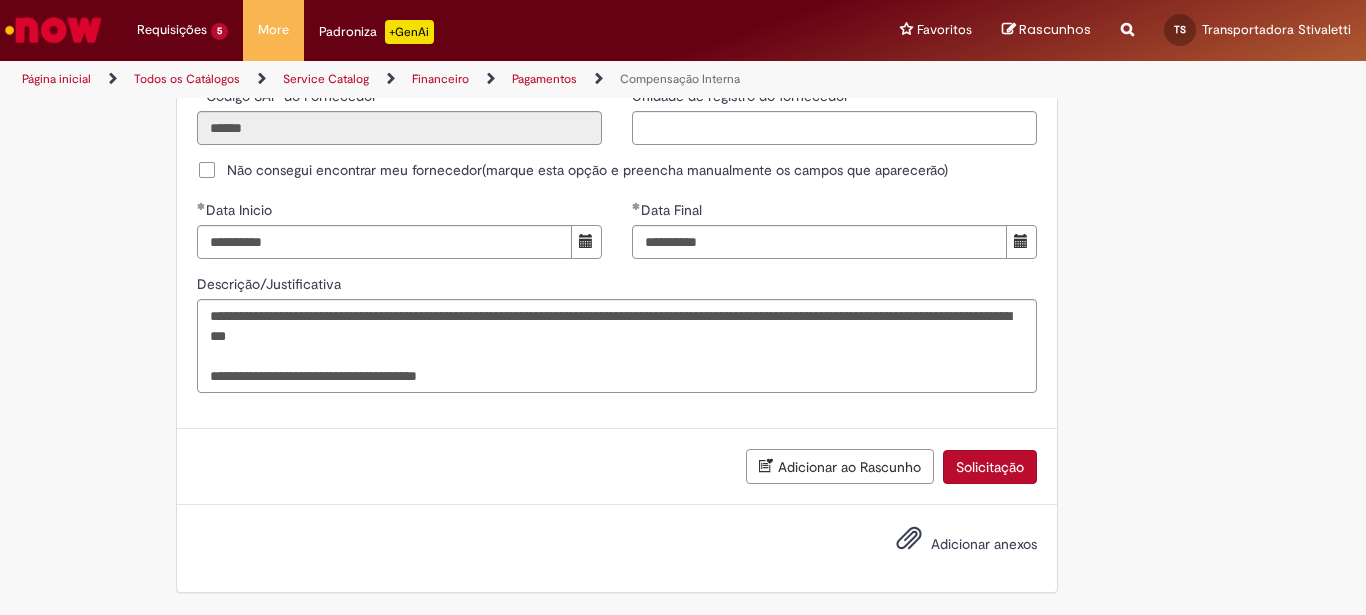 click on "Adicionar anexos" at bounding box center (984, 544) 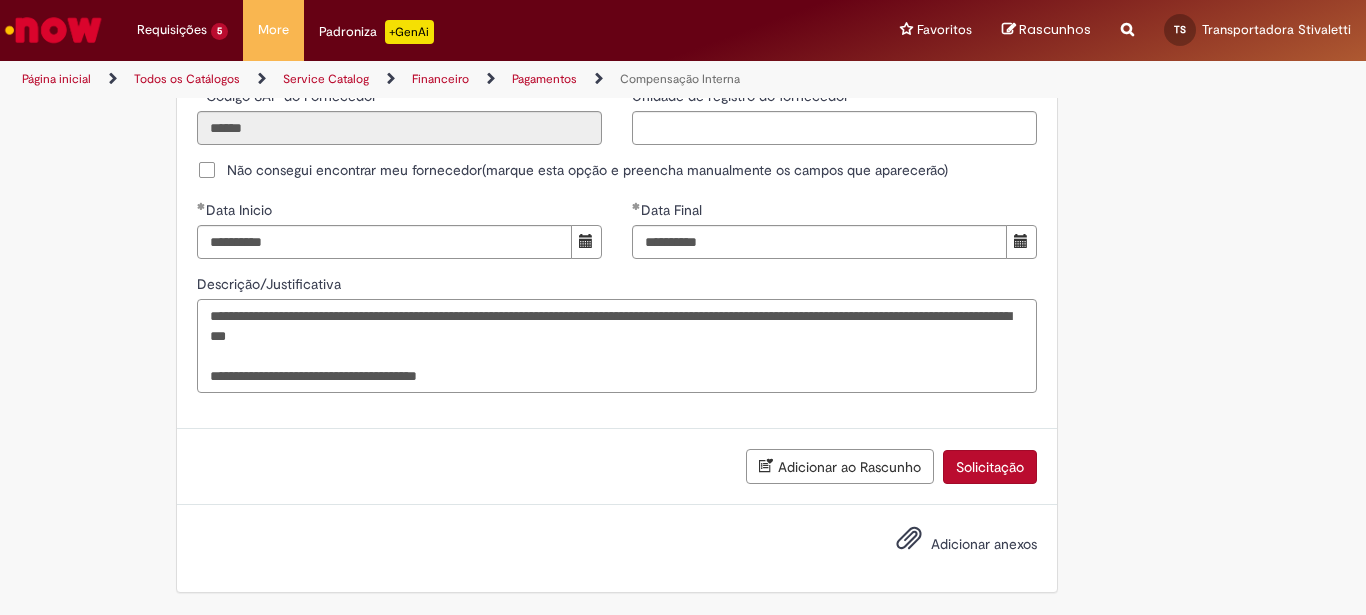 click on "**********" at bounding box center [617, 346] 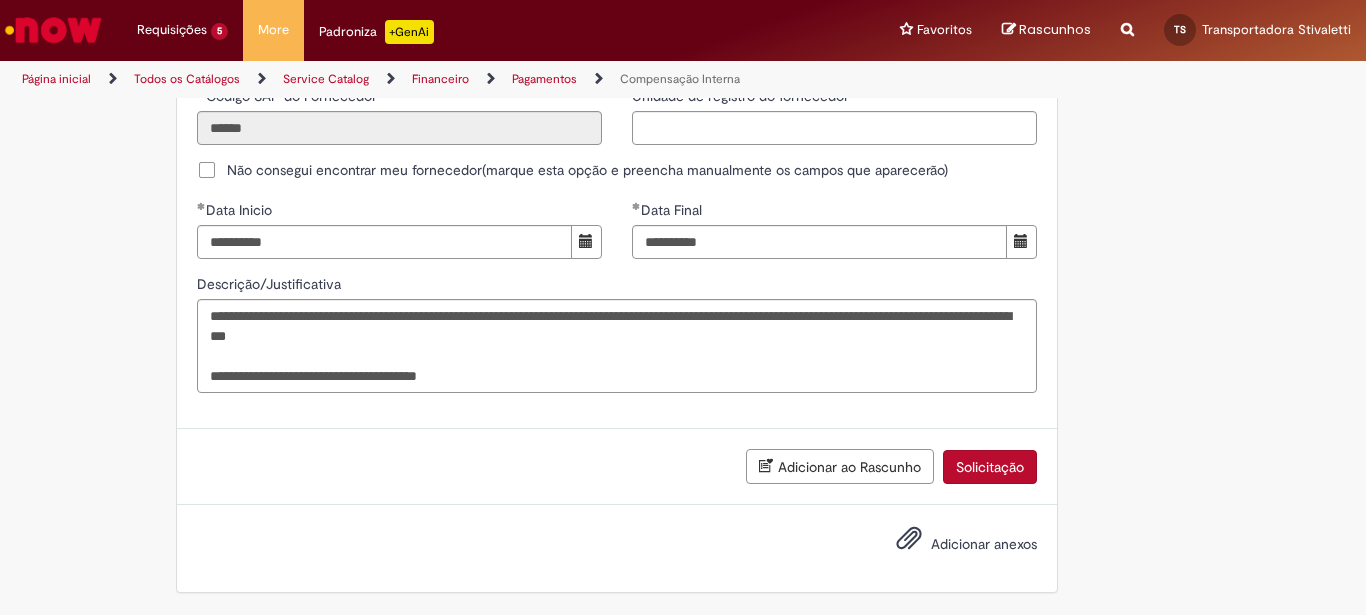 click on "**********" at bounding box center [617, 341] 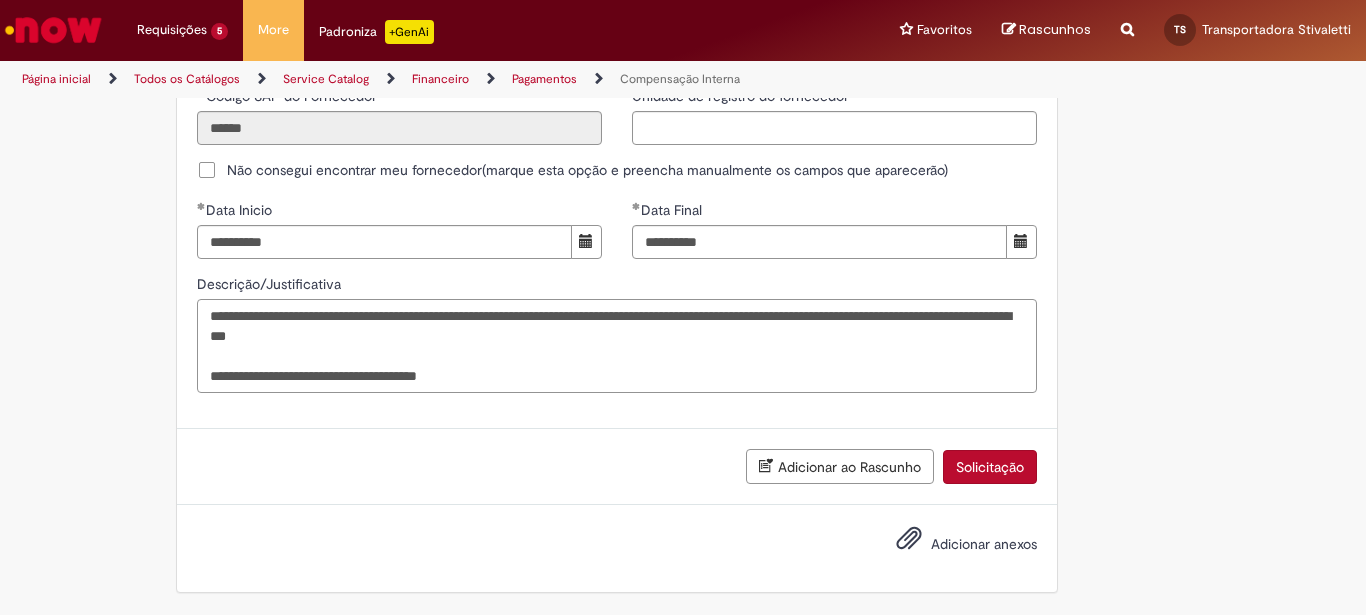 click on "**********" at bounding box center (617, 346) 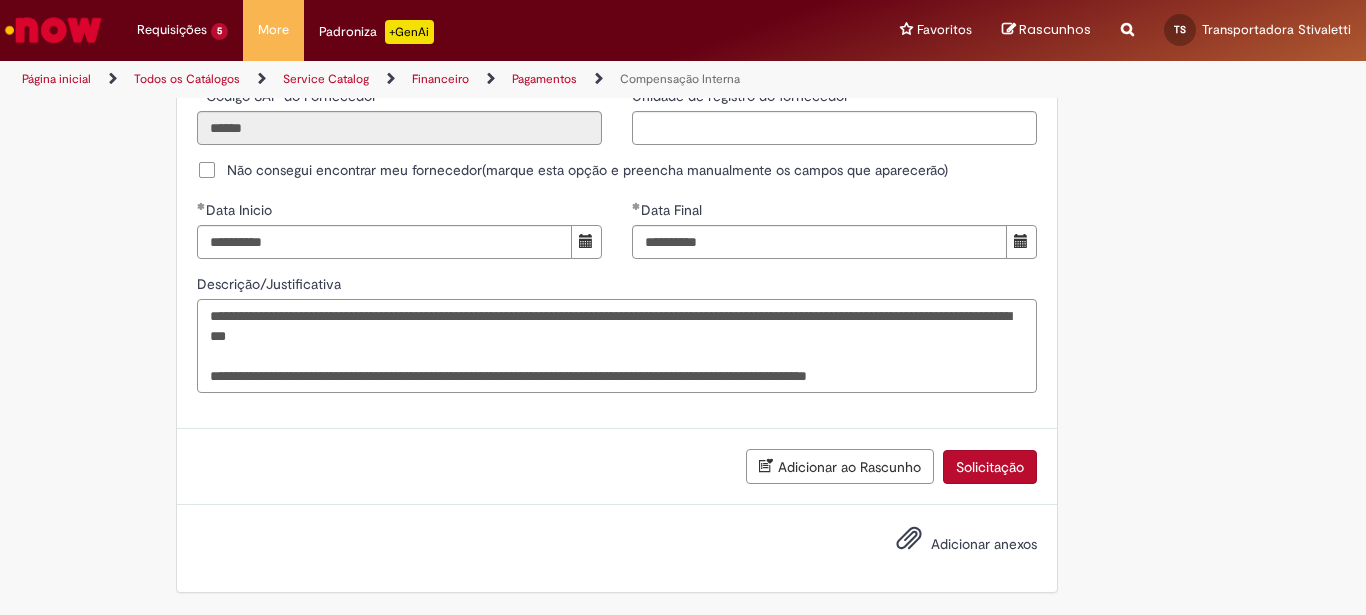 scroll, scrollTop: 1367, scrollLeft: 0, axis: vertical 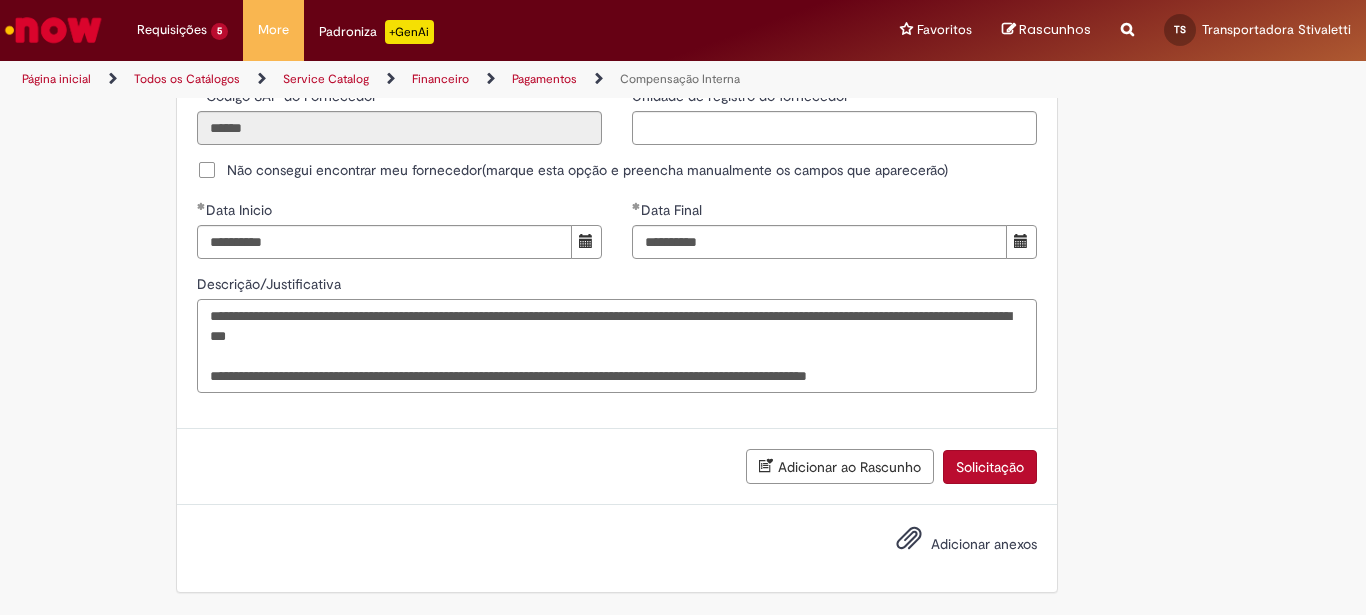 paste on "**********" 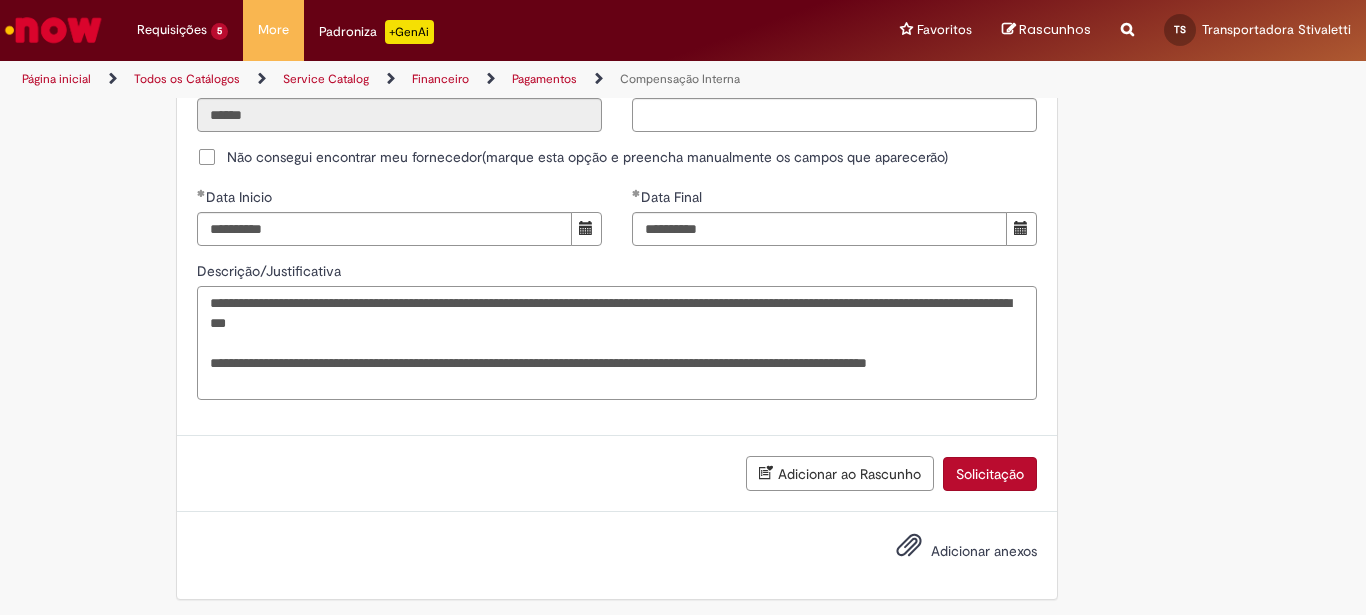 scroll, scrollTop: 1367, scrollLeft: 0, axis: vertical 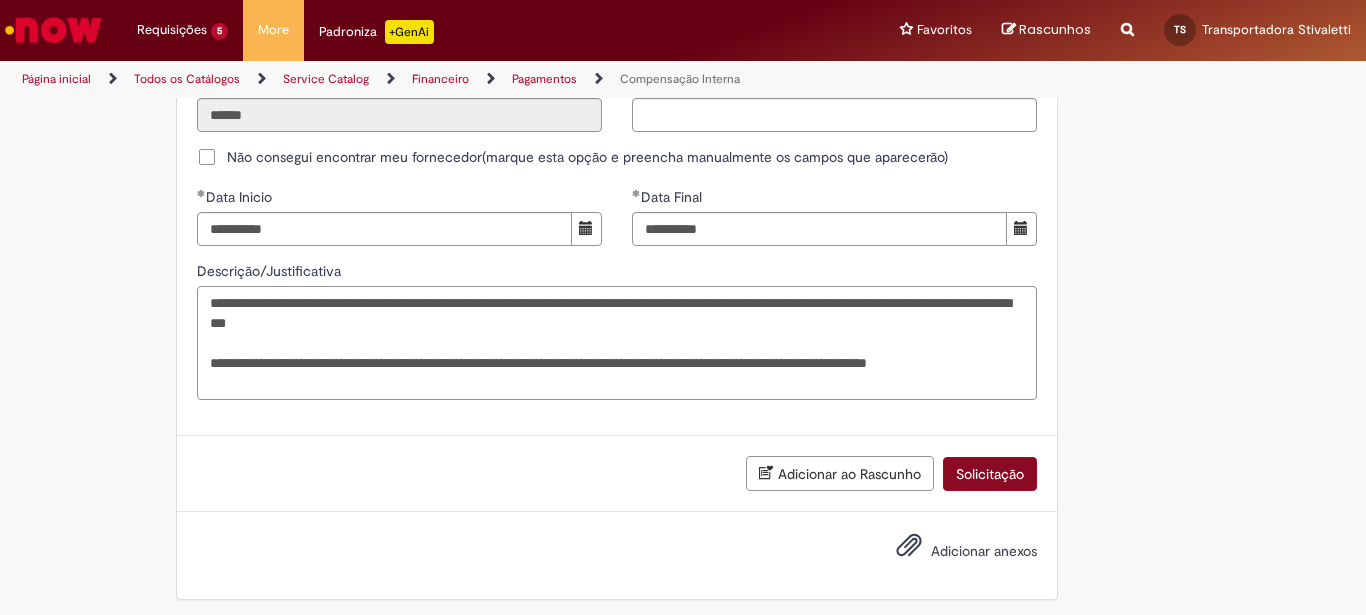 type on "**********" 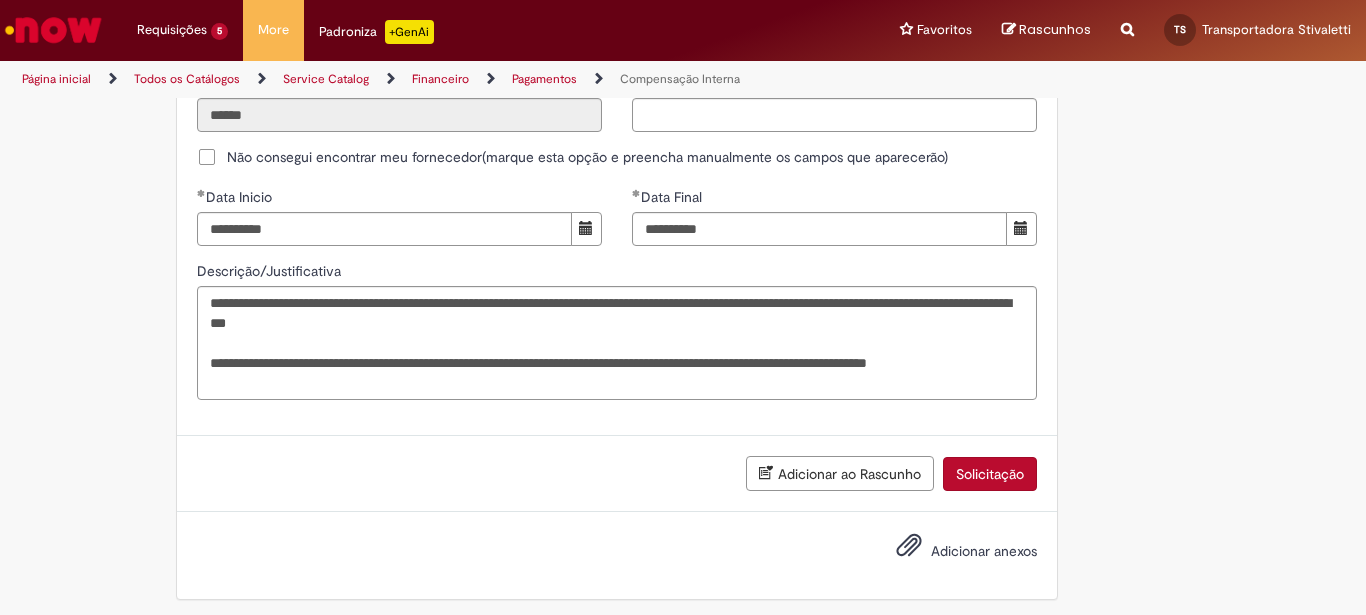click on "Solicitação" at bounding box center (990, 474) 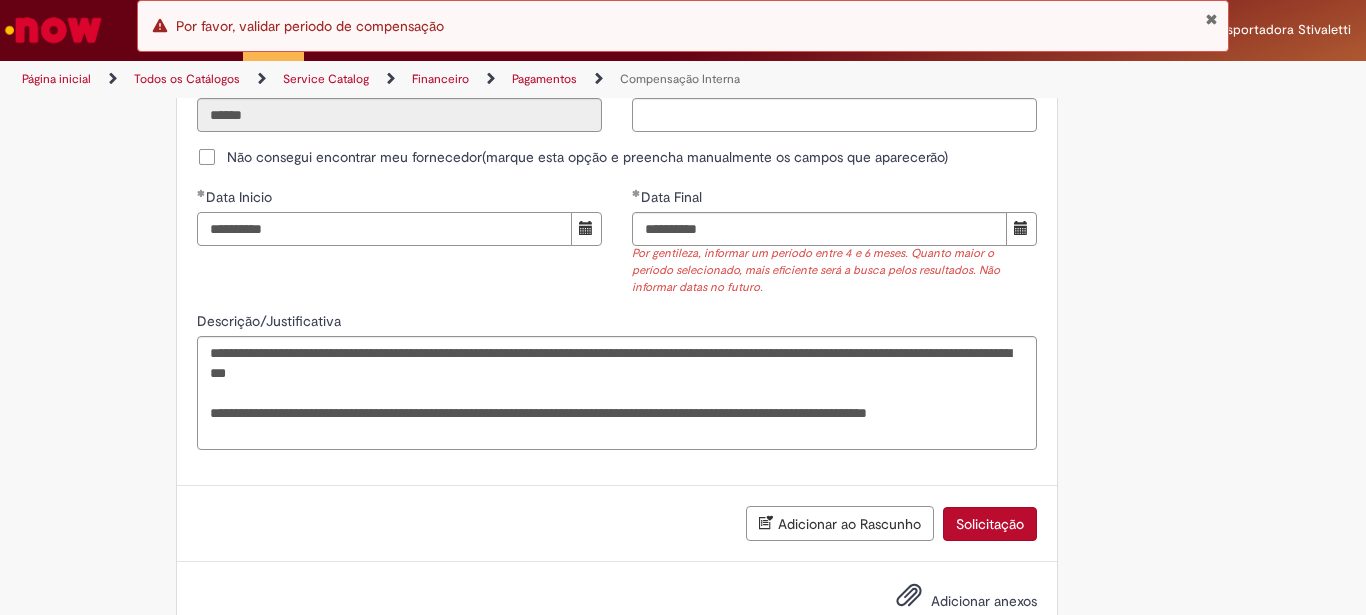 click on "**********" at bounding box center [384, 229] 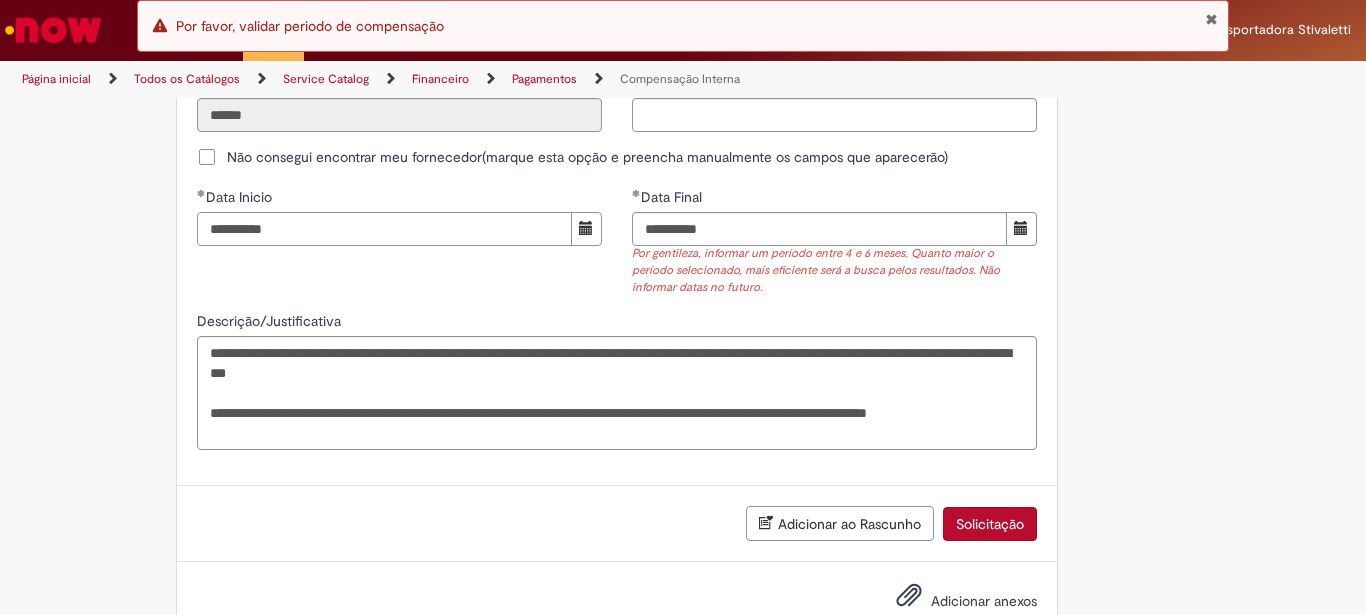 drag, startPoint x: 291, startPoint y: 246, endPoint x: 215, endPoint y: 244, distance: 76.02631 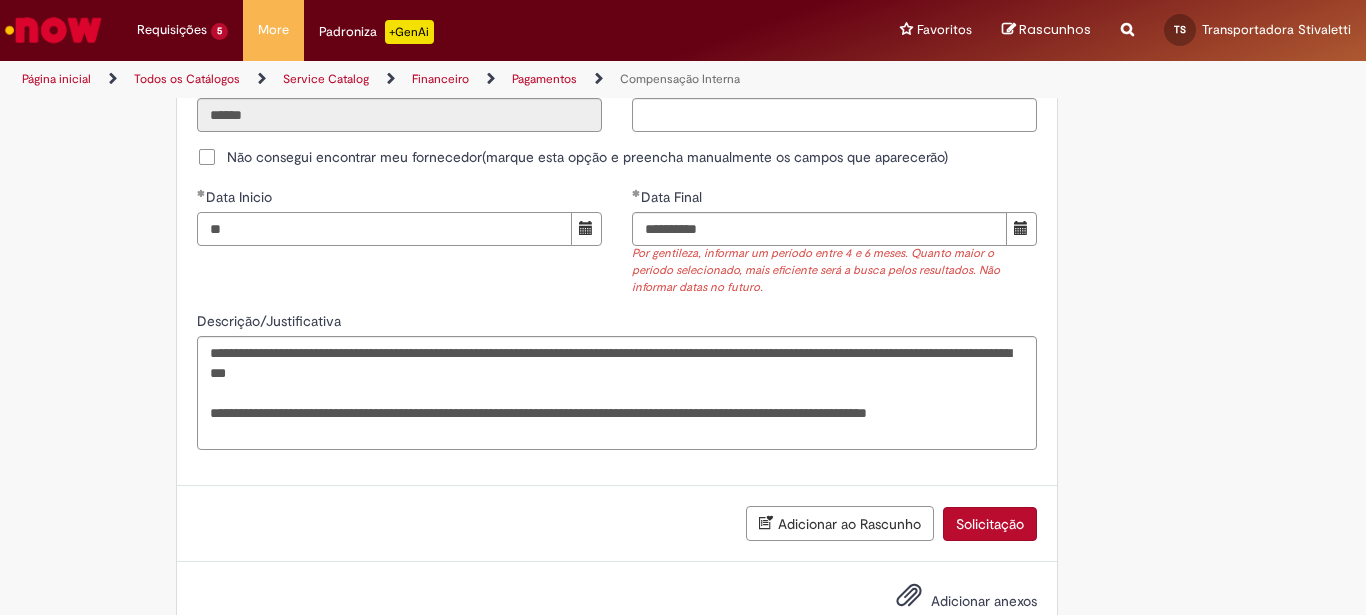type on "*" 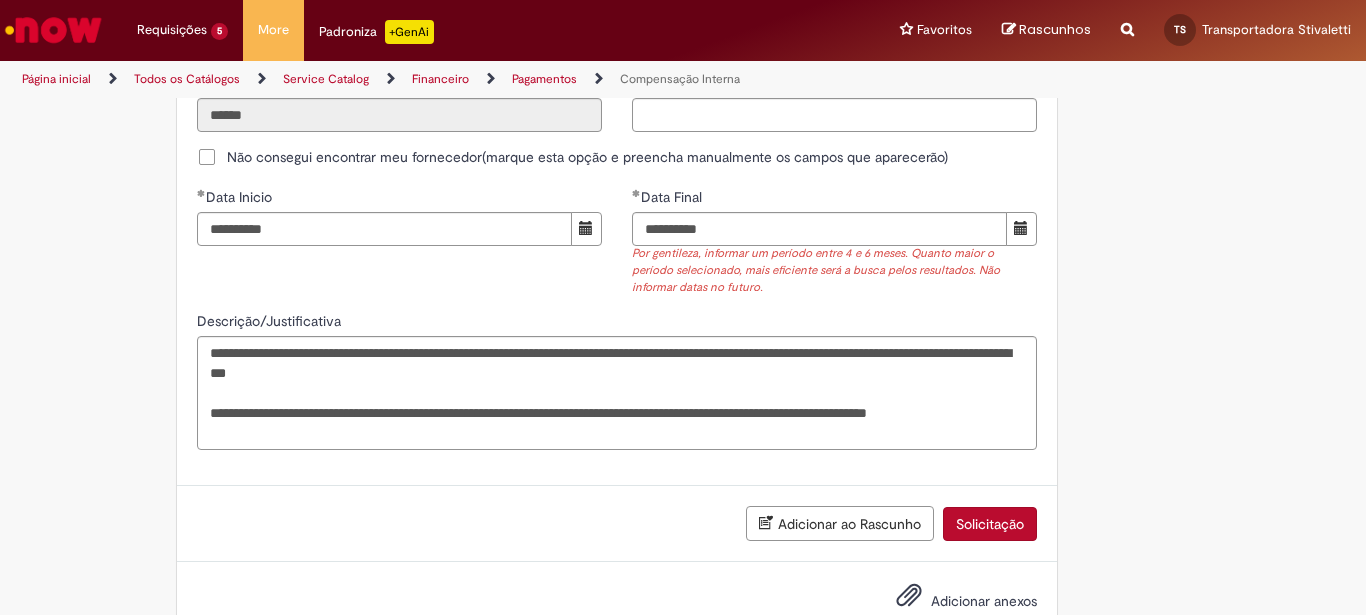 click on "Solicitação" at bounding box center [990, 524] 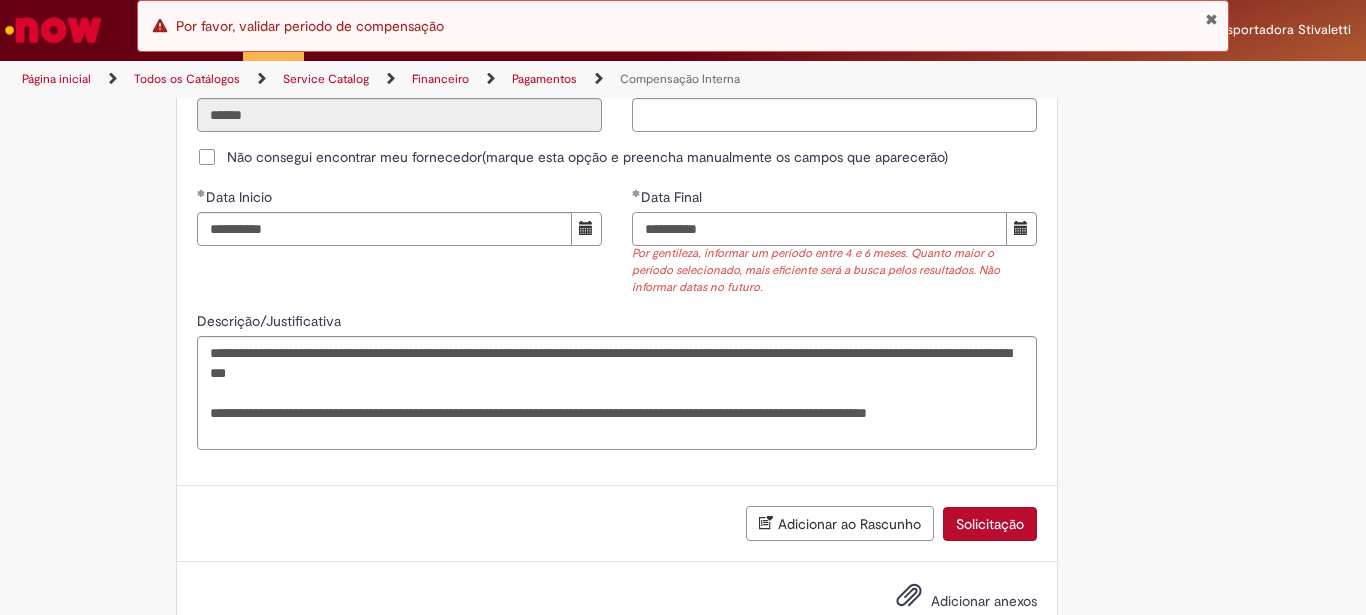 click on "**********" at bounding box center (819, 229) 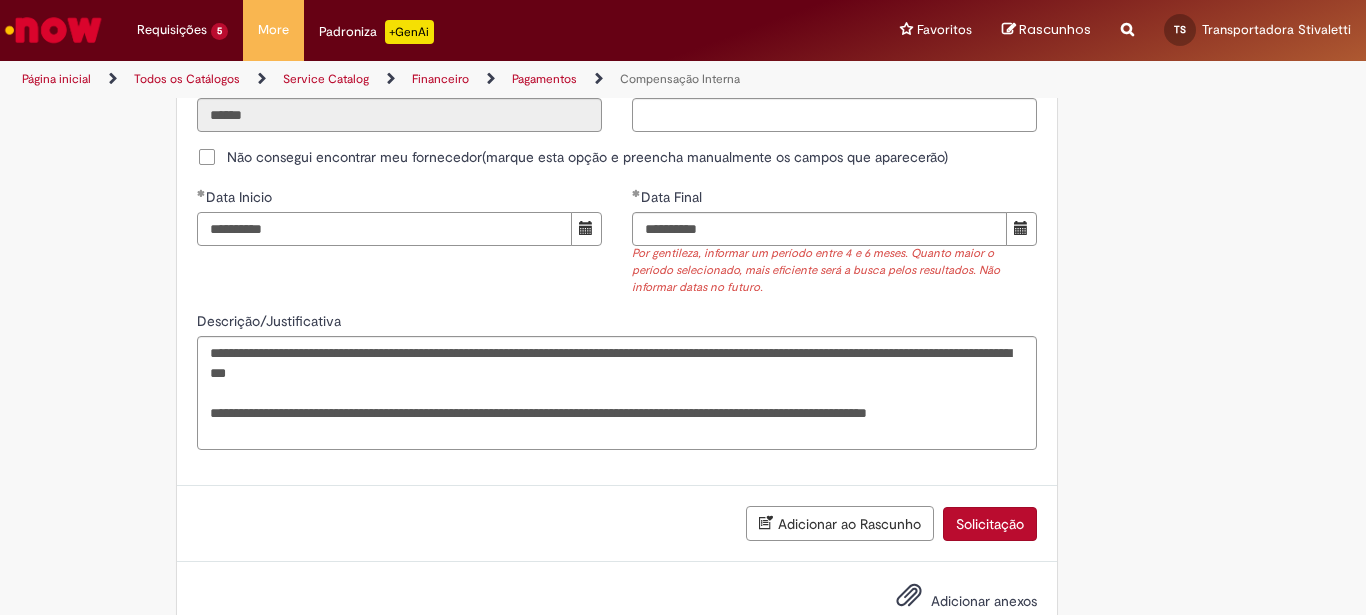 click on "**********" at bounding box center (384, 229) 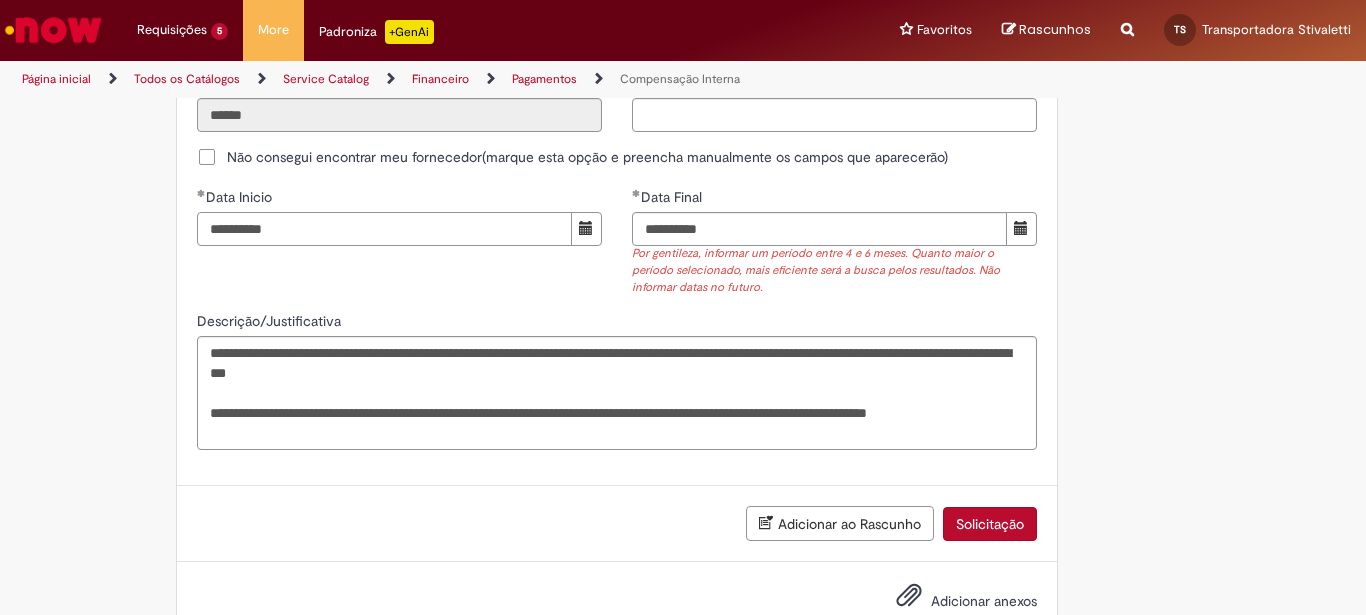 drag, startPoint x: 324, startPoint y: 238, endPoint x: 228, endPoint y: 238, distance: 96 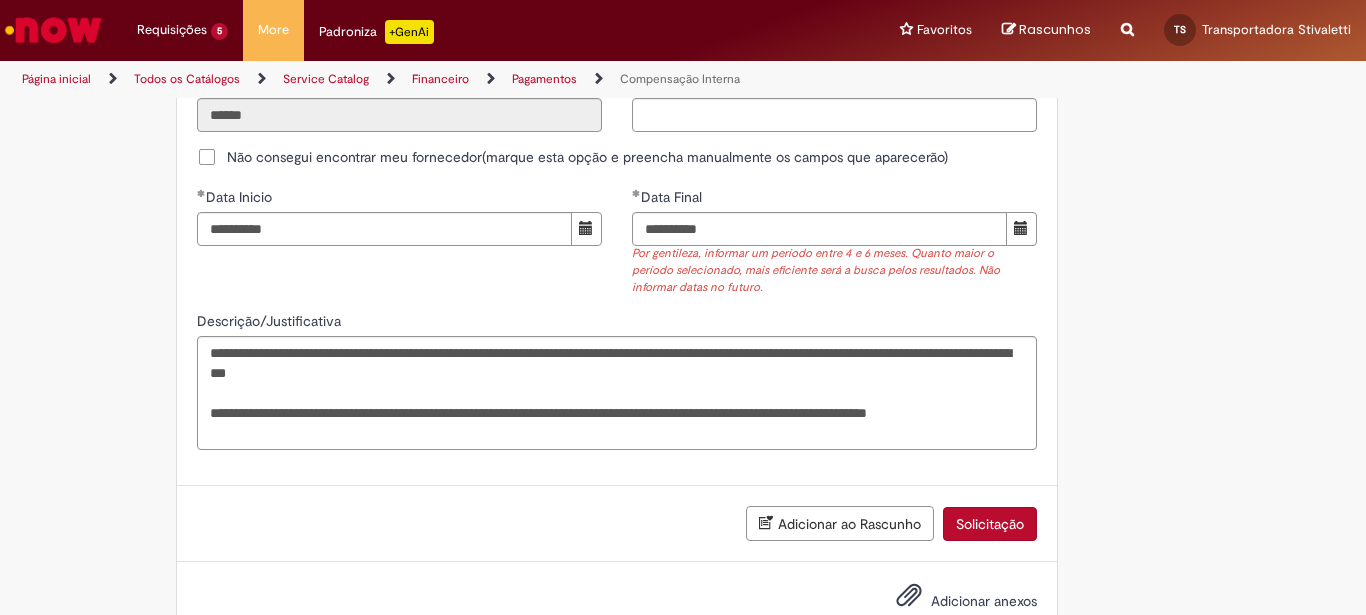 click on "**********" at bounding box center (617, 249) 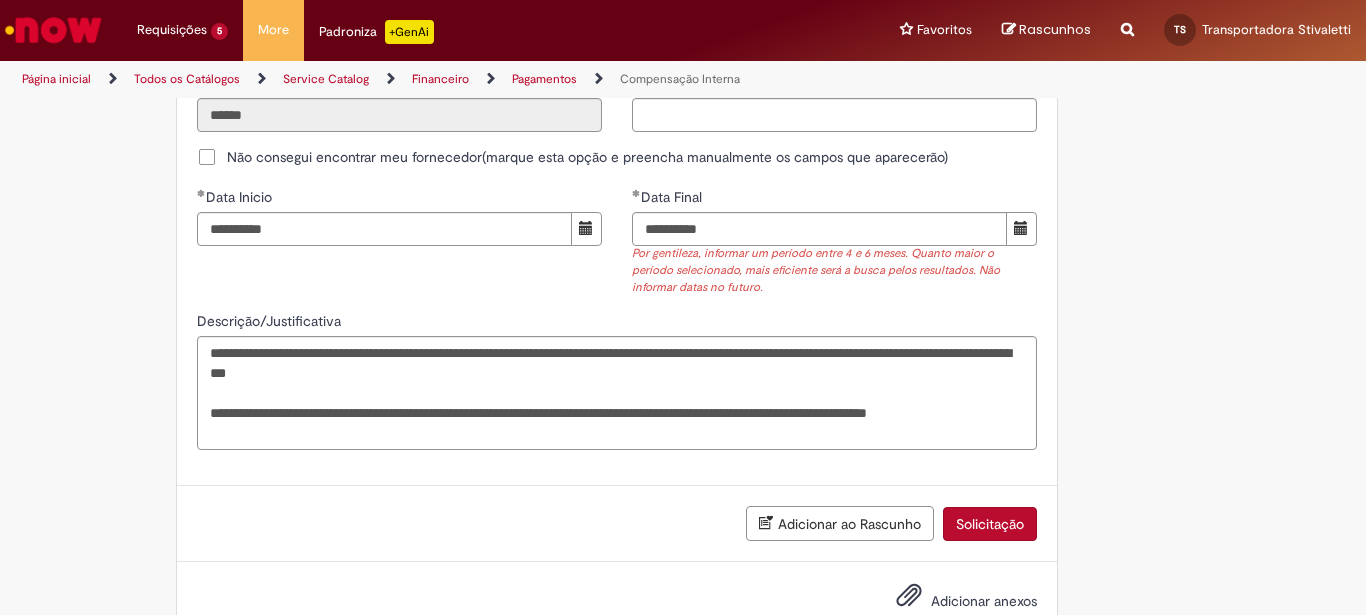 click on "Solicitação" at bounding box center [990, 524] 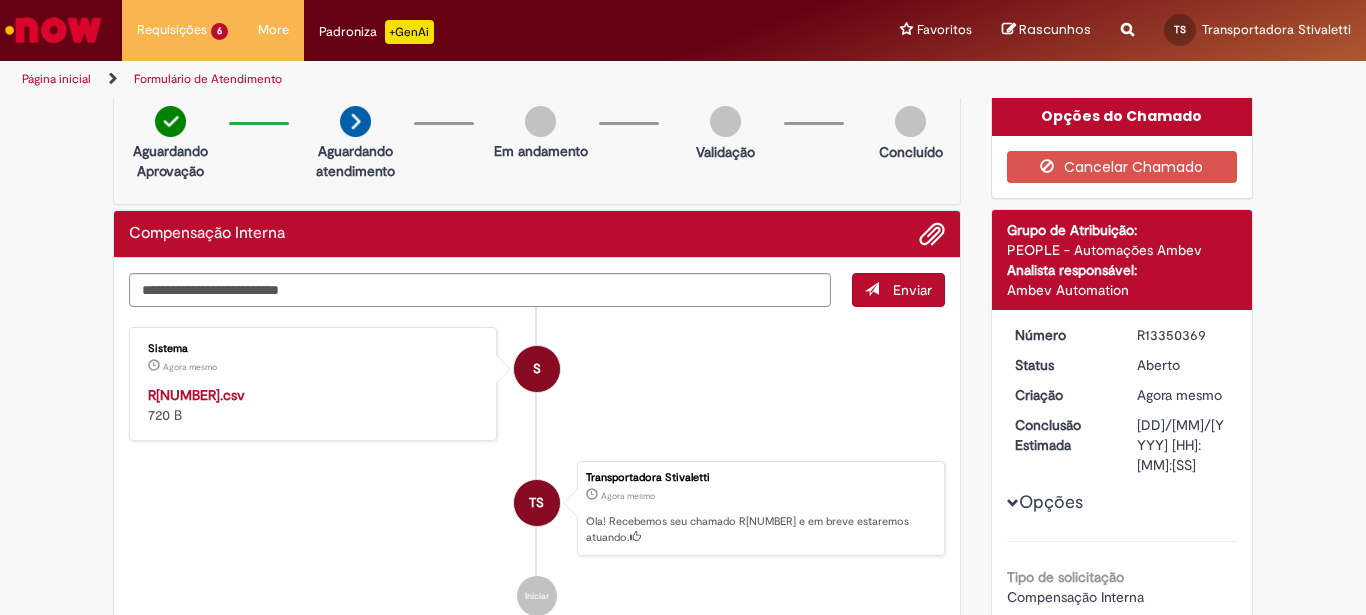 scroll, scrollTop: 0, scrollLeft: 0, axis: both 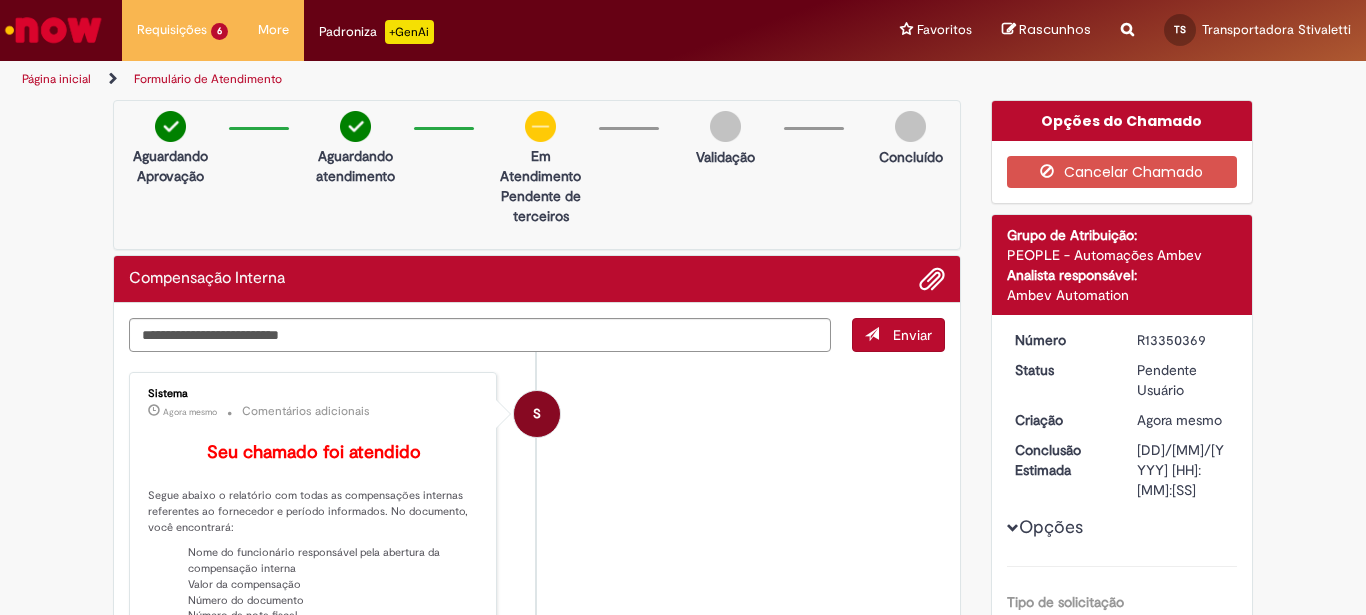 click on "S
Sistema
Agora mesmo Agora mesmo     Comentários adicionais
Seu chamado foi atendido
Segue abaixo o relatório com todas as compensações internas referentes ao fornecedor e período informados. No documento, você encontrará: Nome do funcionário responsável pela abertura da compensação interna Valor da compensação Número do documento Número da nota fiscal Link para as evidências correspondentes Importante:  O link para as evidências só funcionará se você o copiar e colá-lo em uma nova aba do navegador enquanto estiver logado no ServiceNOW. Por questões de segurança, clicar diretamente no link no arquivo Excel não permitirá o acesso. Como analisar o material enviado? Para analisar as informações no arquivo Excel, siga estas orientações: Observação:  Para outras solicitações, como:" at bounding box center [537, 773] 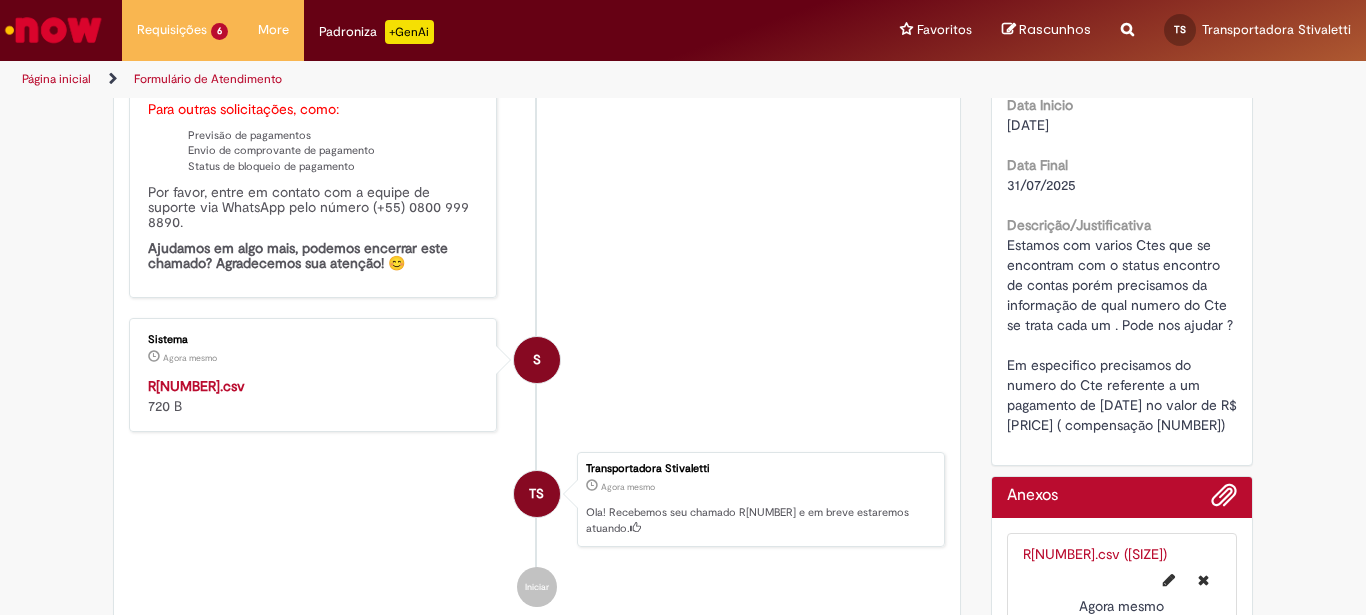 scroll, scrollTop: 829, scrollLeft: 0, axis: vertical 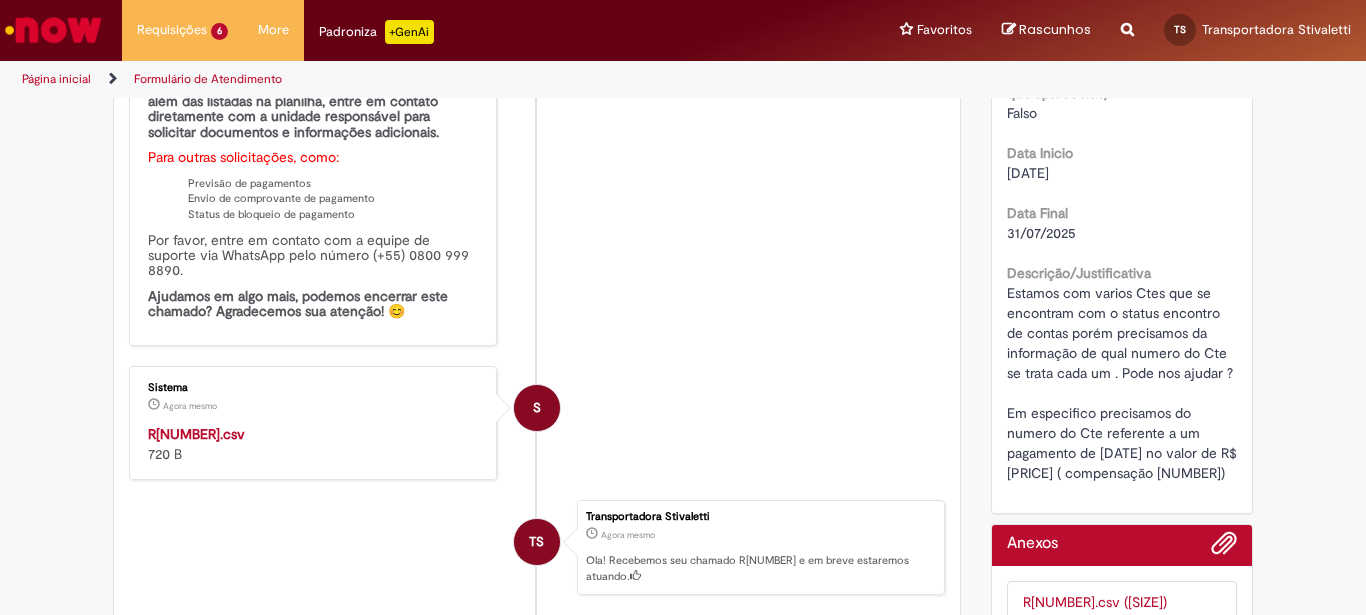click on "R[NUMBER].csv" at bounding box center [196, 434] 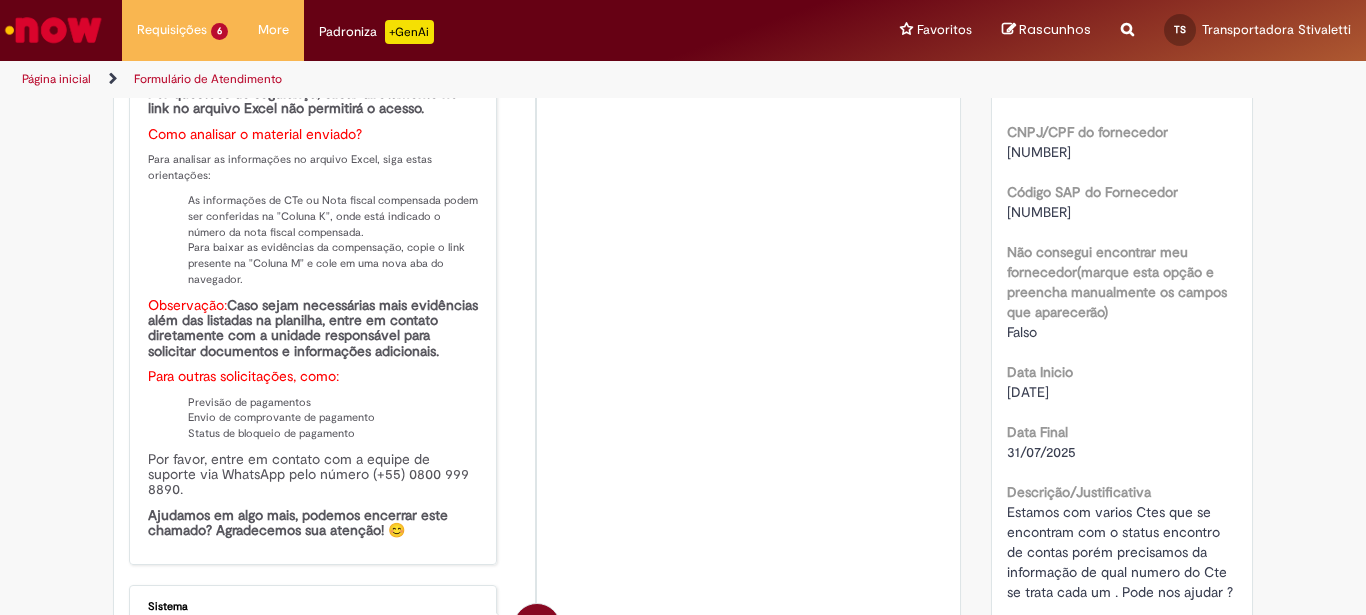 scroll, scrollTop: 829, scrollLeft: 0, axis: vertical 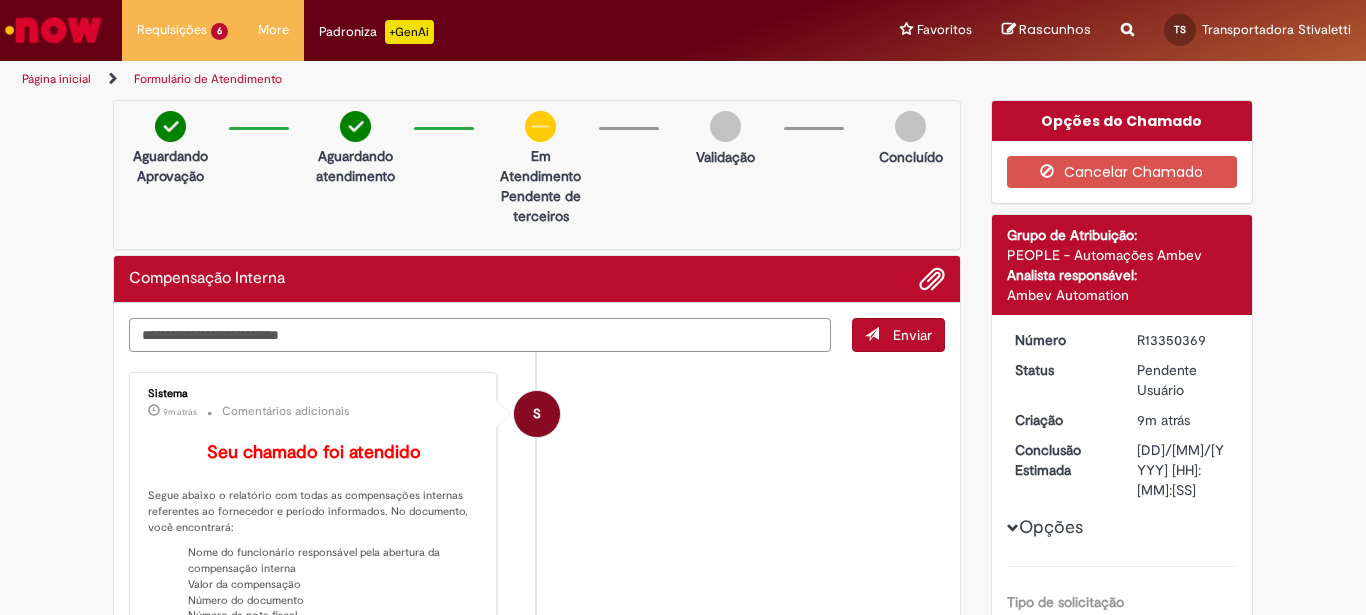 click at bounding box center [480, 335] 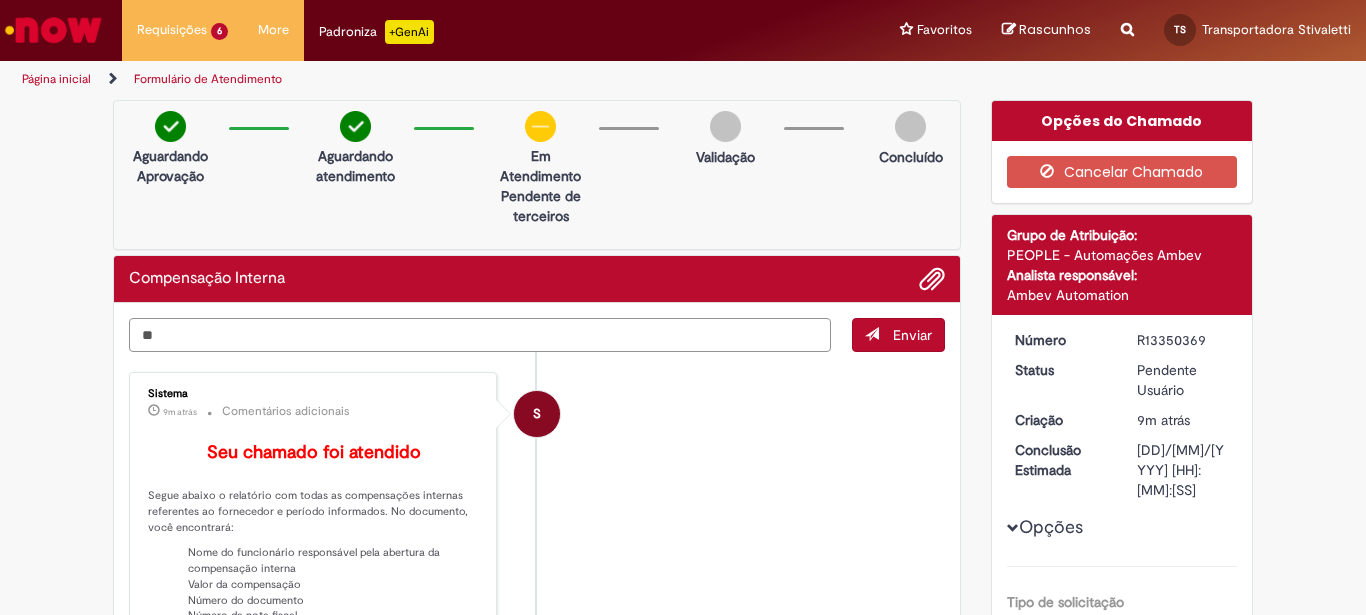 type on "*" 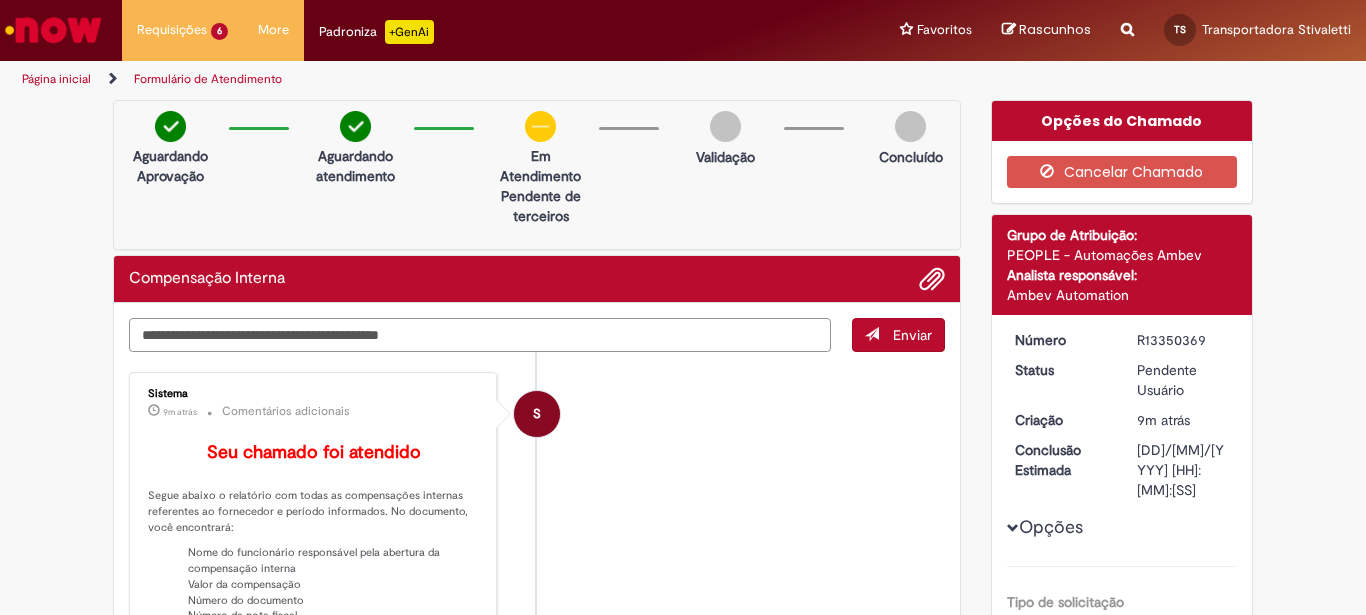 type on "**********" 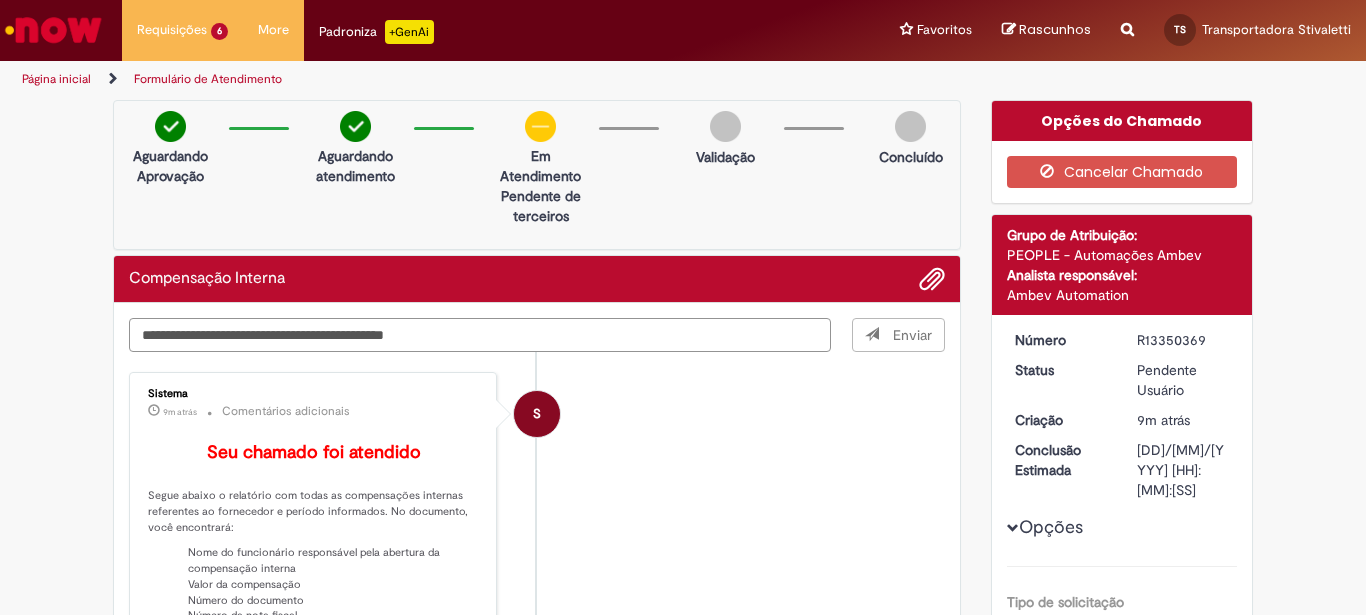 type 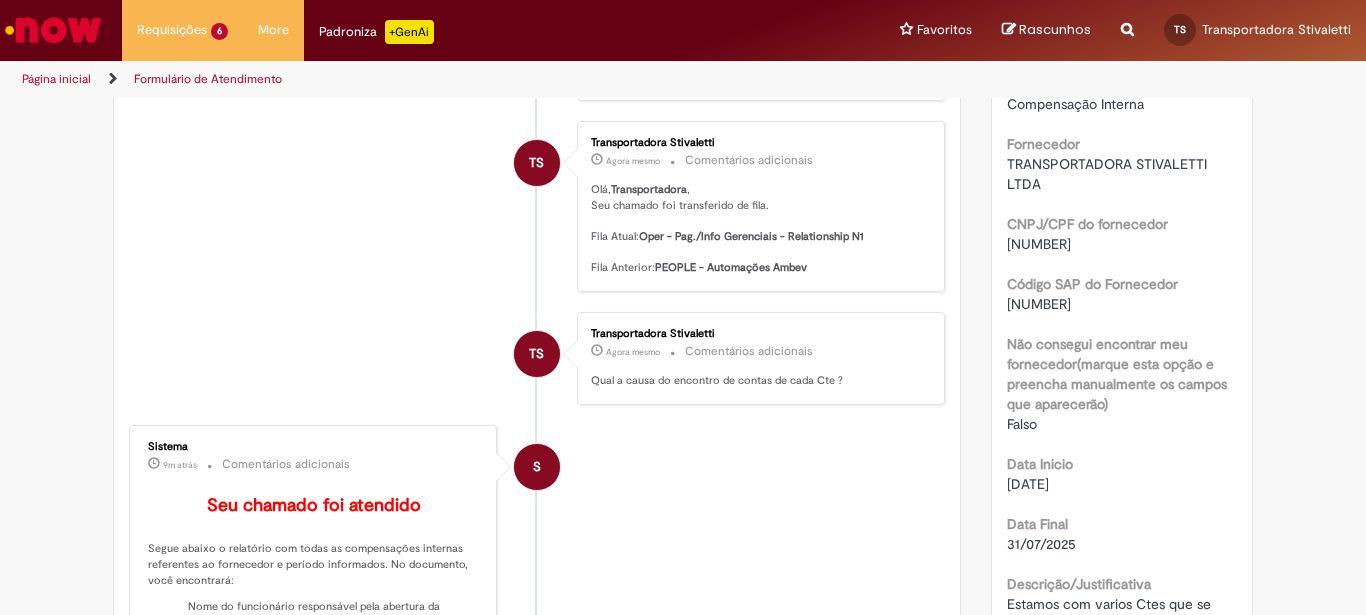 scroll, scrollTop: 432, scrollLeft: 0, axis: vertical 